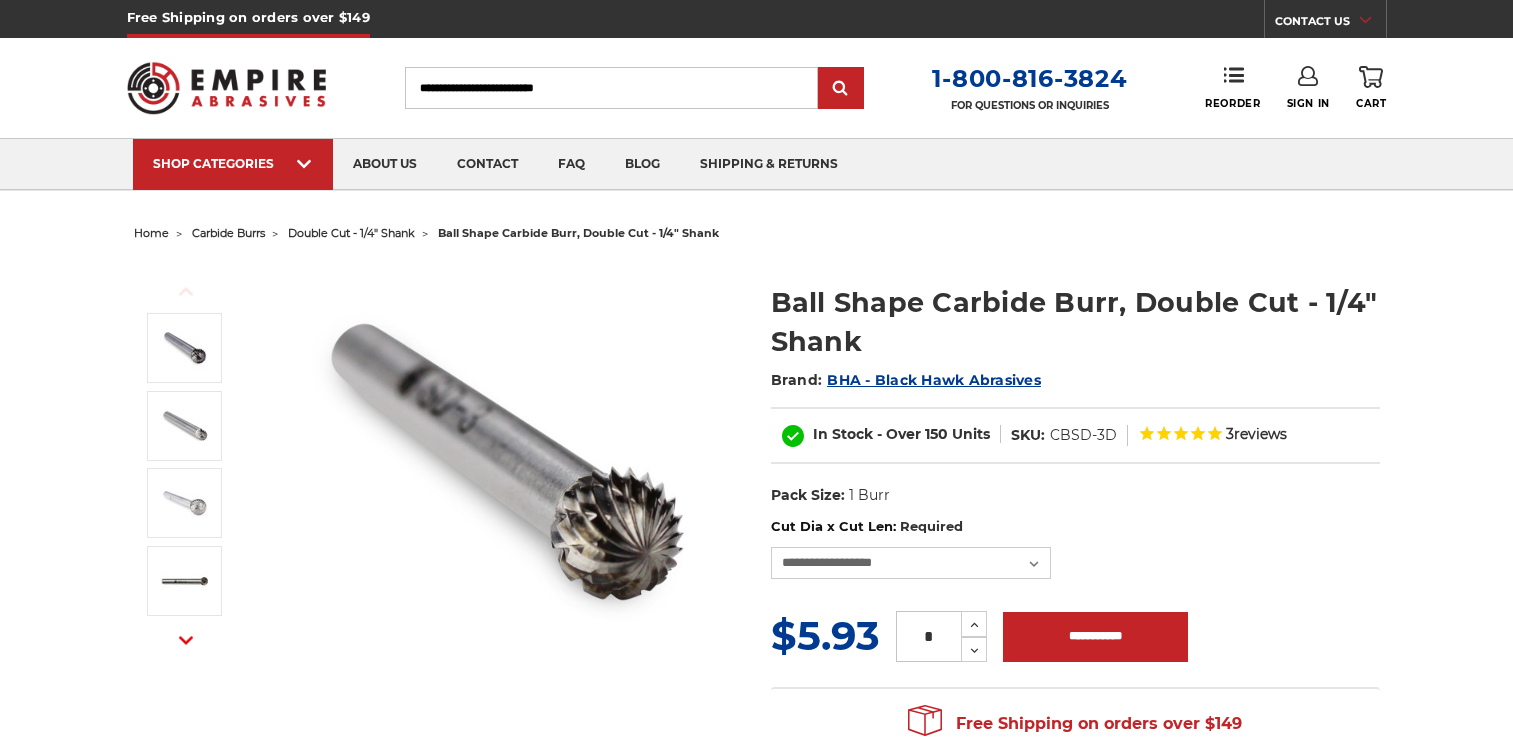 scroll, scrollTop: 0, scrollLeft: 0, axis: both 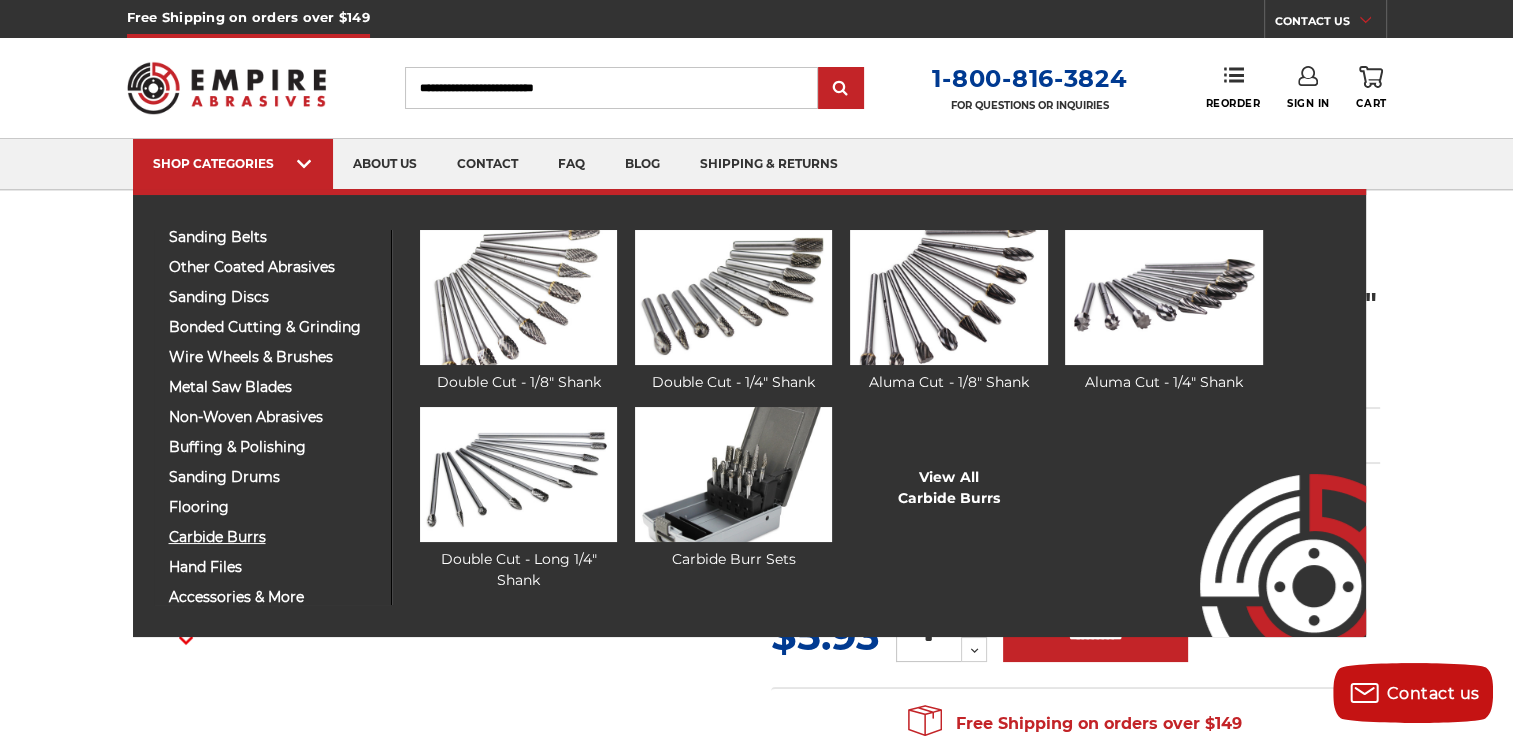 click on "carbide burrs" at bounding box center [272, 537] 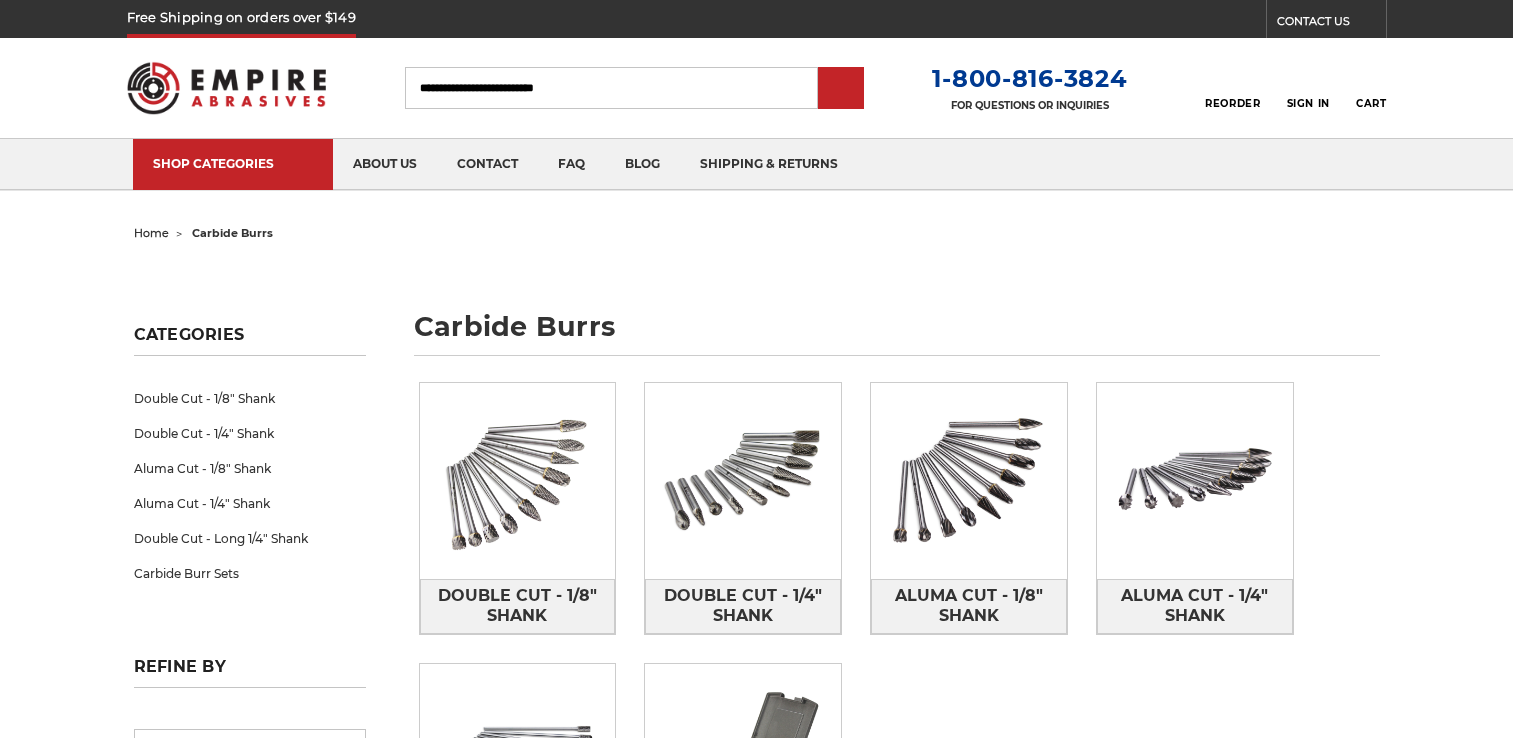 scroll, scrollTop: 0, scrollLeft: 0, axis: both 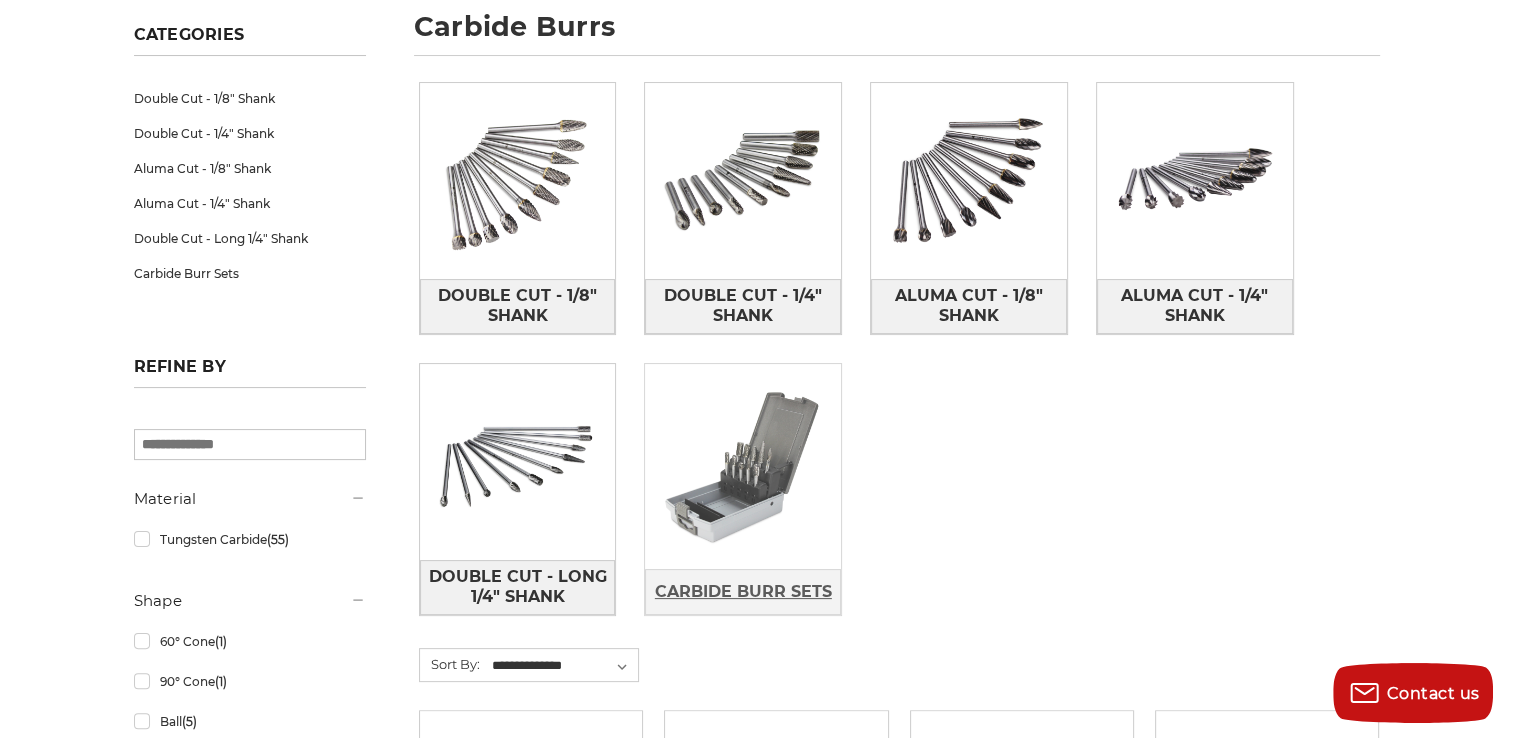 click on "Carbide Burr Sets" at bounding box center (743, 592) 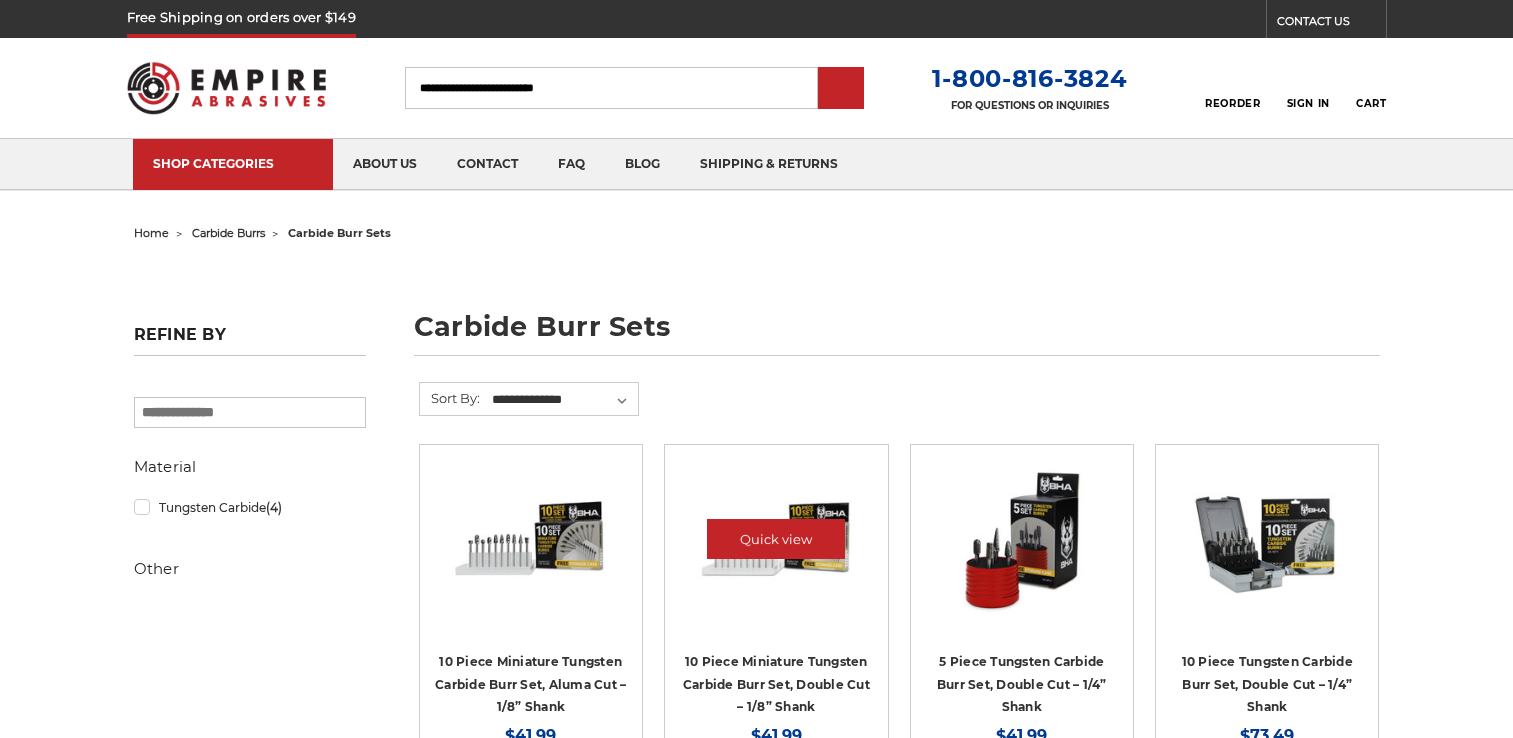 scroll, scrollTop: 0, scrollLeft: 0, axis: both 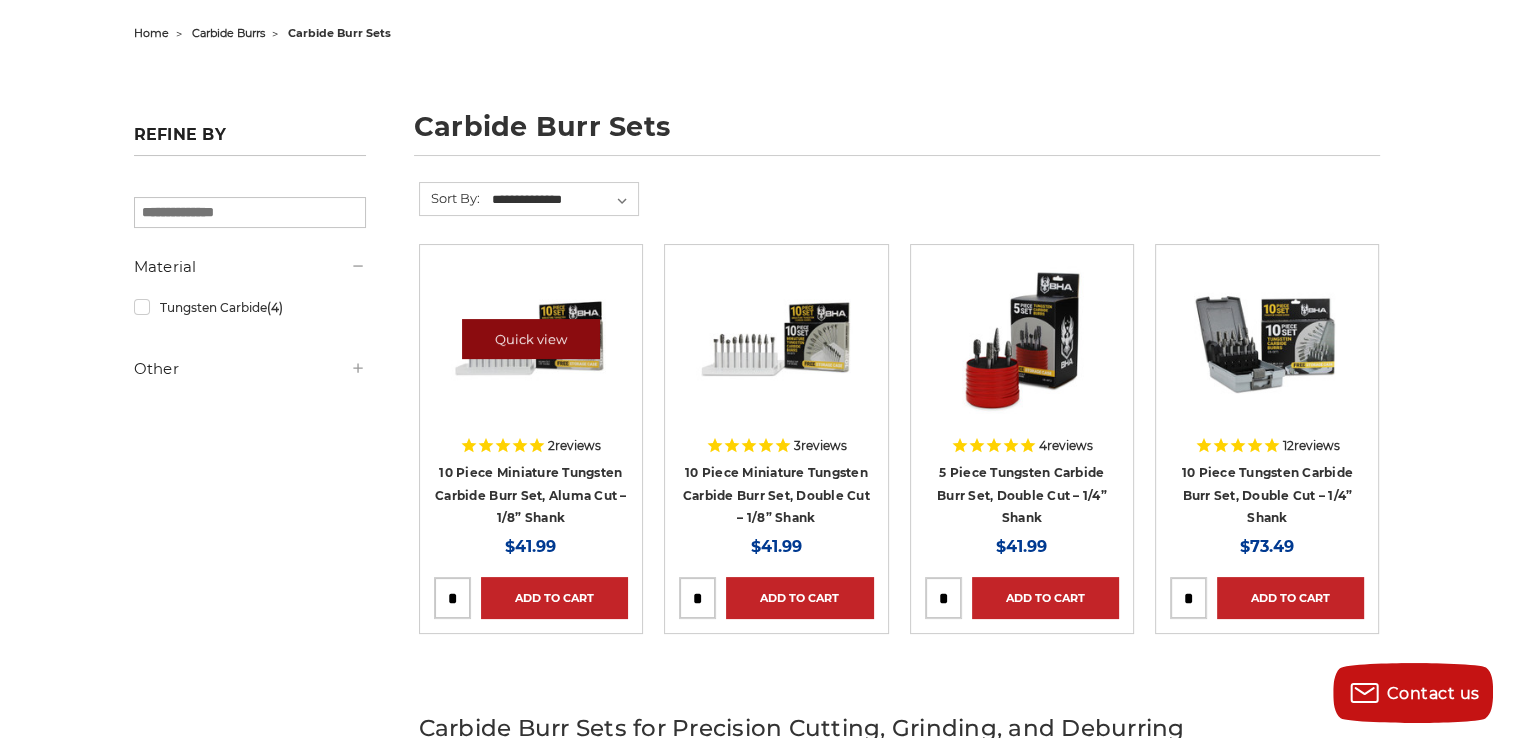click on "Quick view" at bounding box center (531, 339) 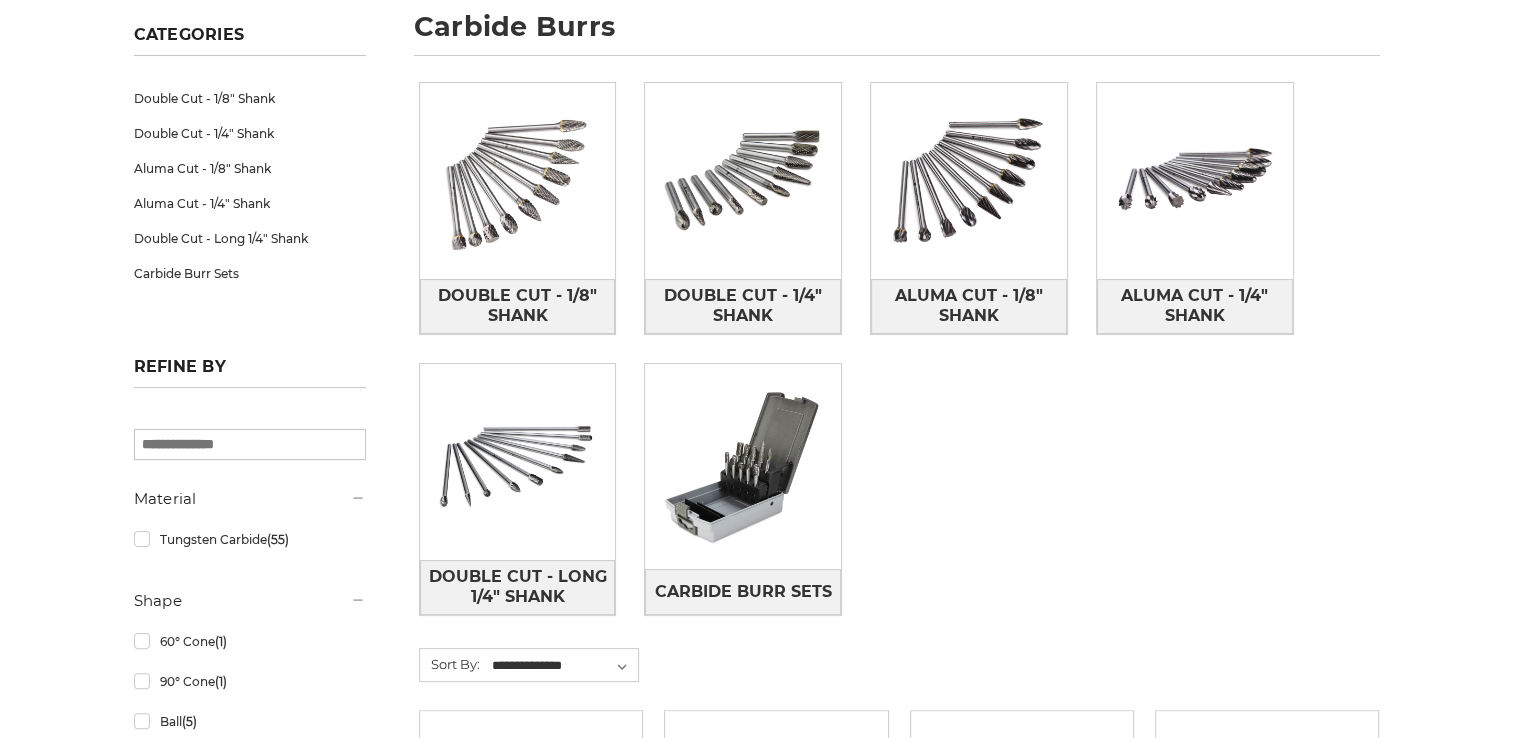 scroll, scrollTop: 300, scrollLeft: 0, axis: vertical 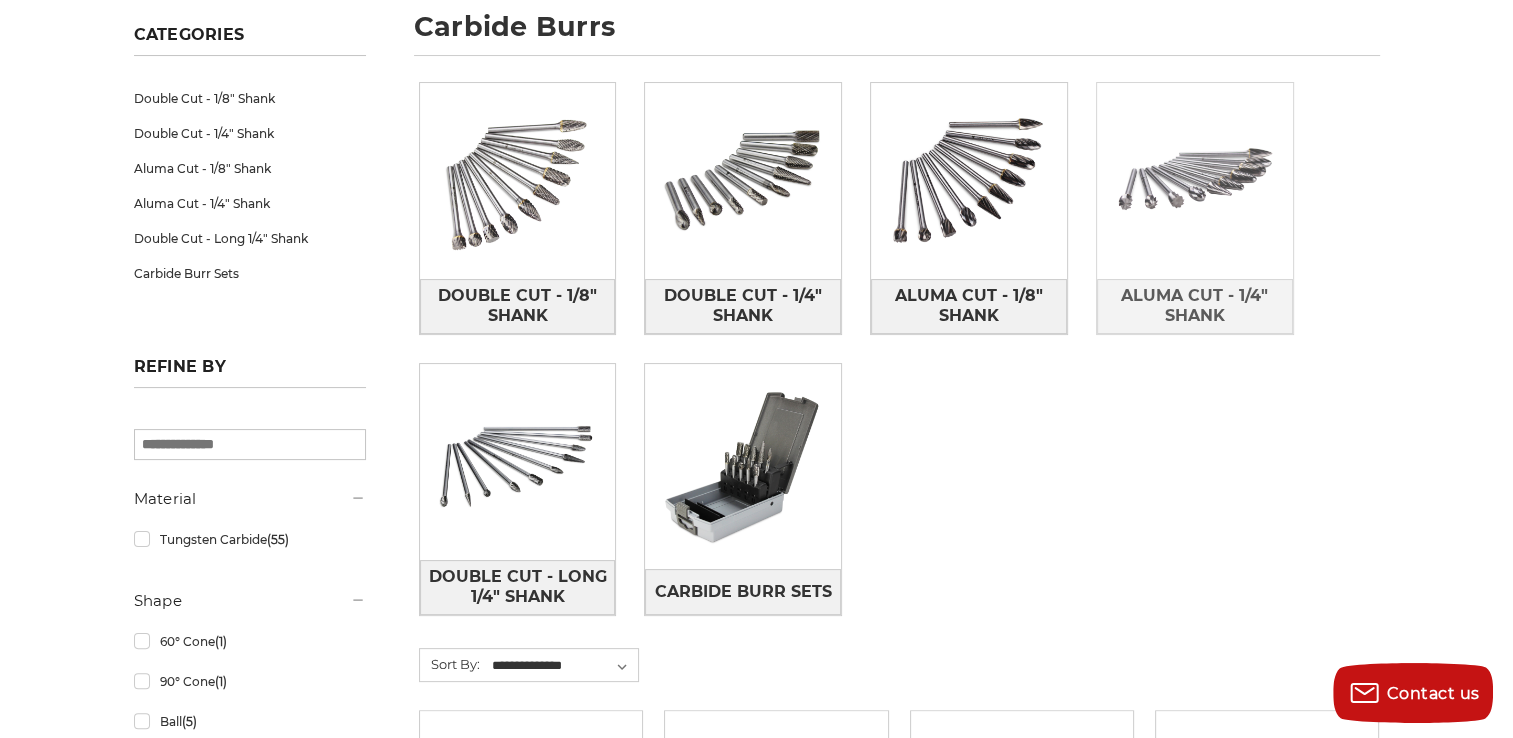 click at bounding box center (1195, 181) 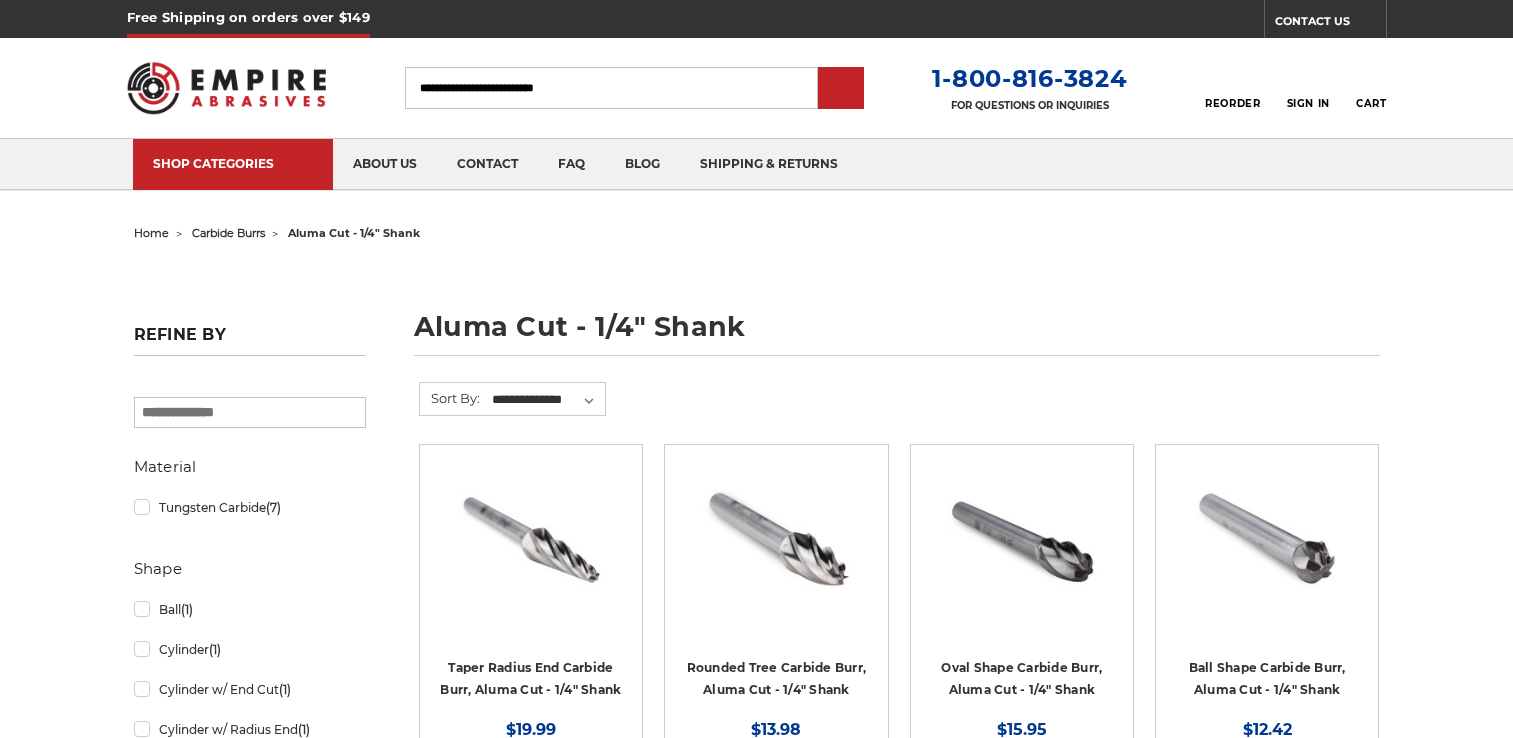 scroll, scrollTop: 0, scrollLeft: 0, axis: both 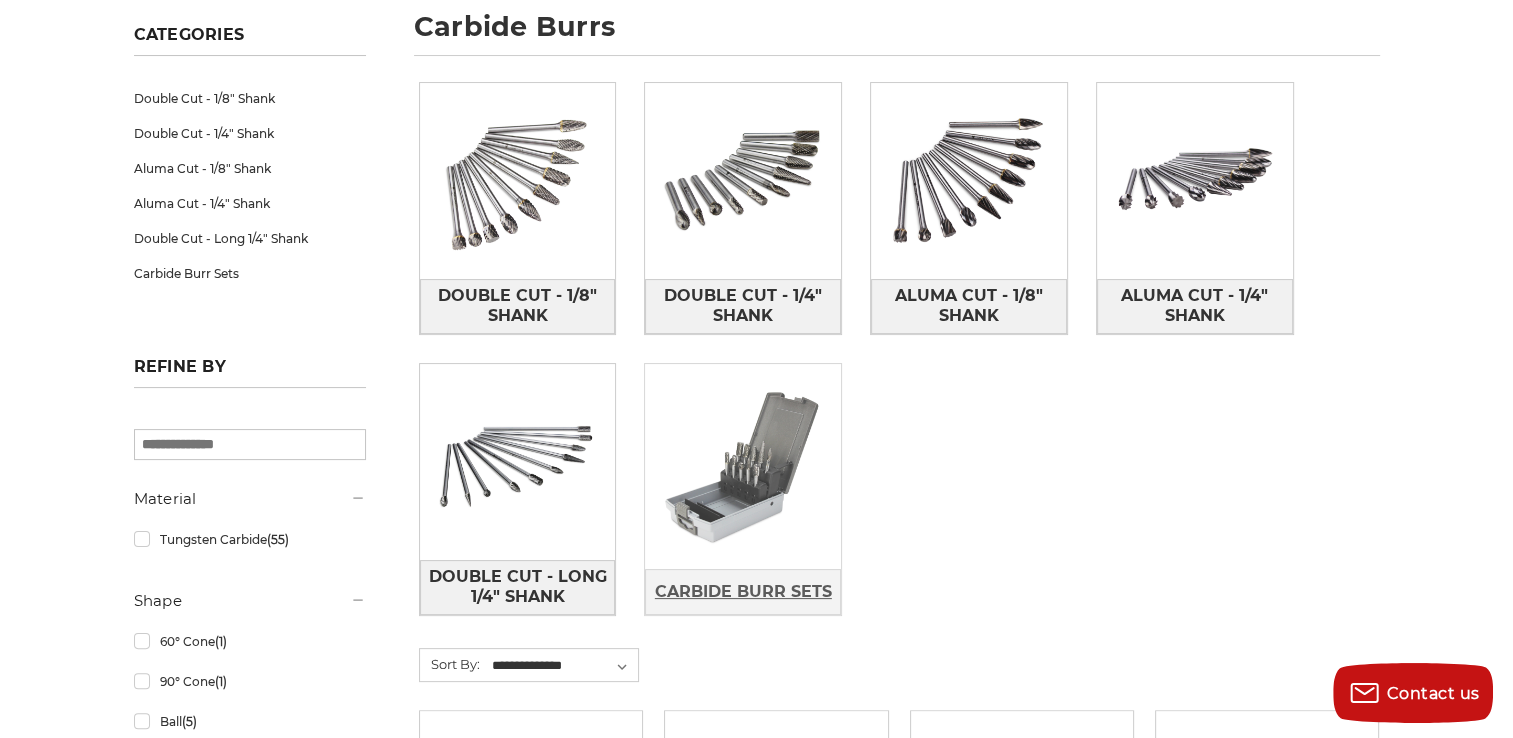click on "Carbide Burr Sets" at bounding box center (743, 592) 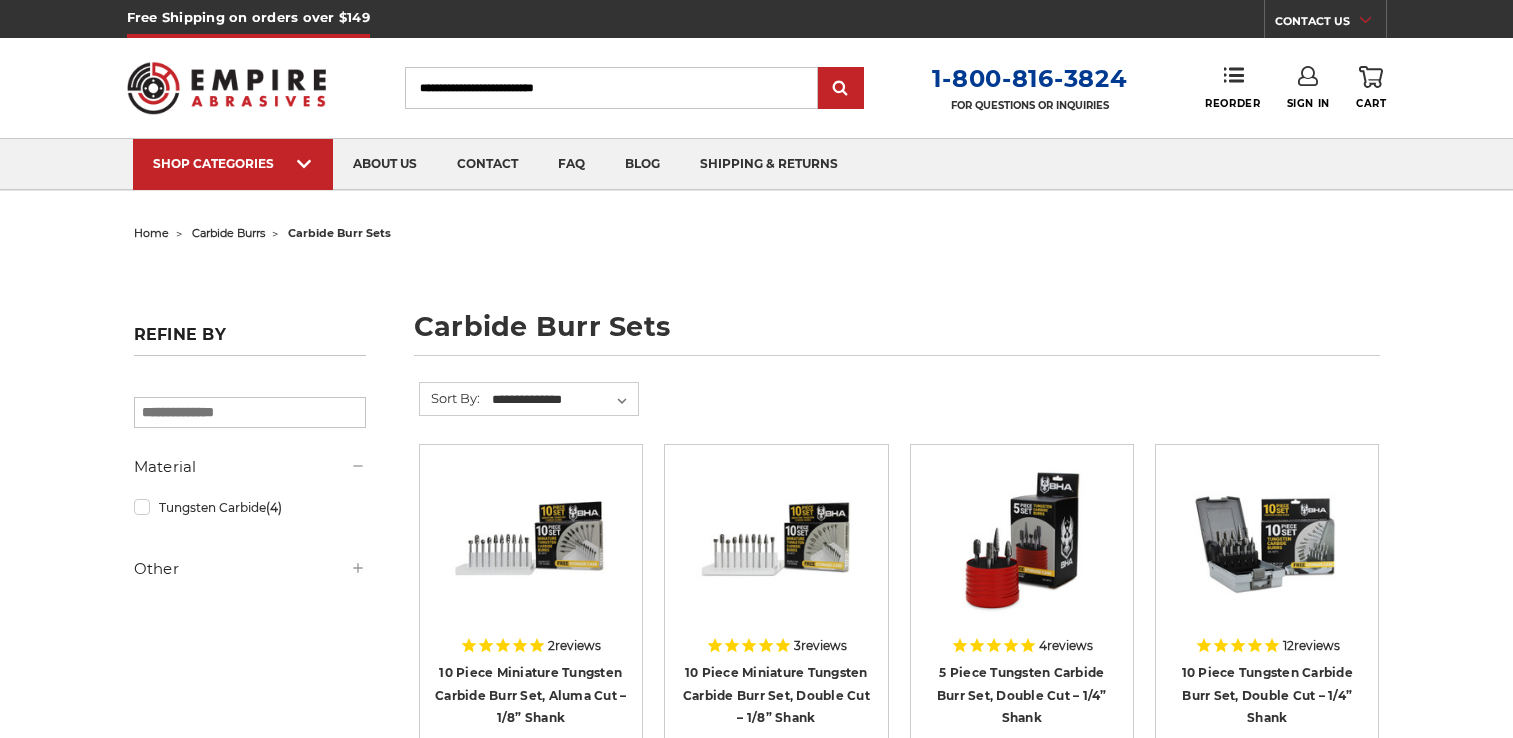 scroll, scrollTop: 0, scrollLeft: 0, axis: both 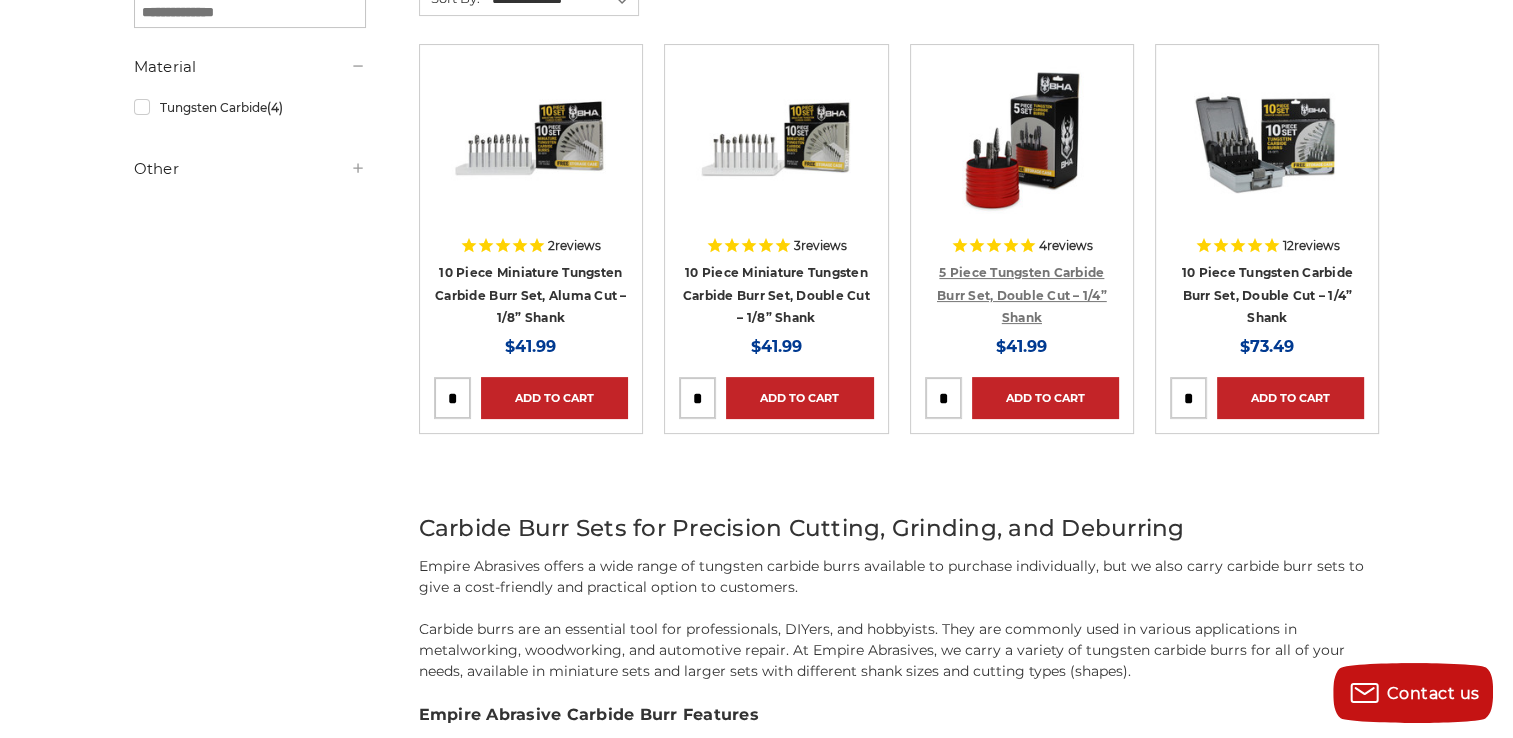 click on "5 Piece Tungsten Carbide Burr Set, Double Cut – 1/4” Shank" at bounding box center (1022, 295) 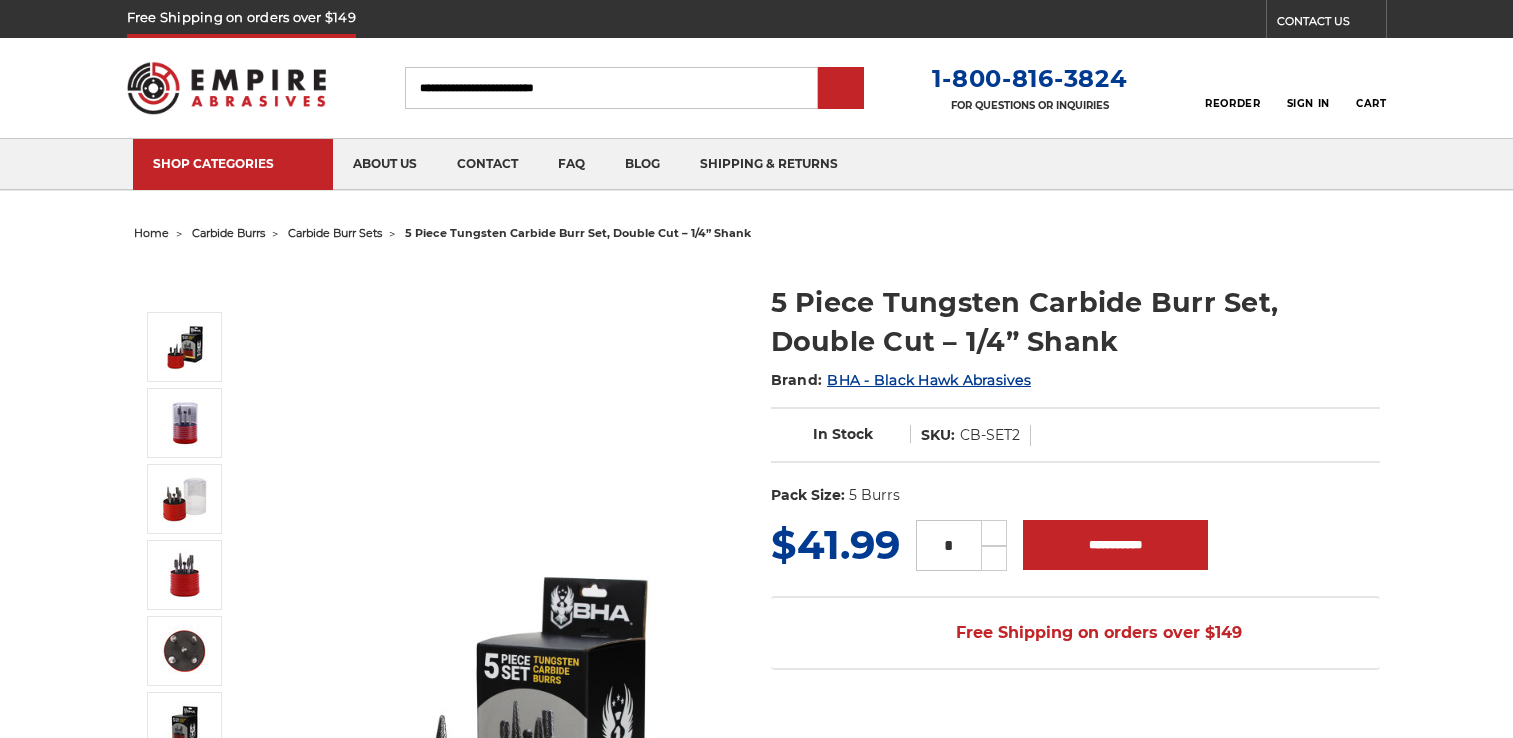 scroll, scrollTop: 0, scrollLeft: 0, axis: both 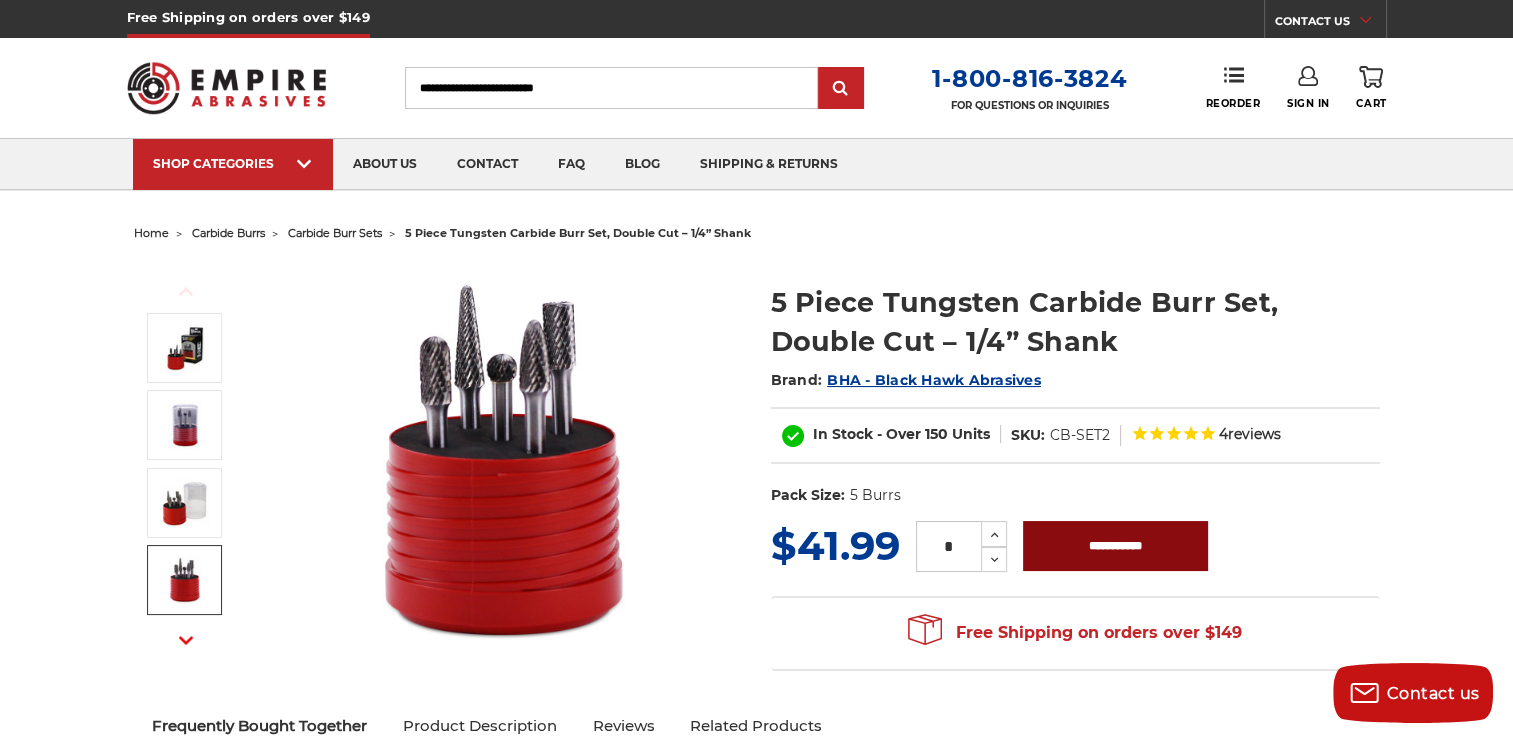 click on "**********" at bounding box center [1115, 546] 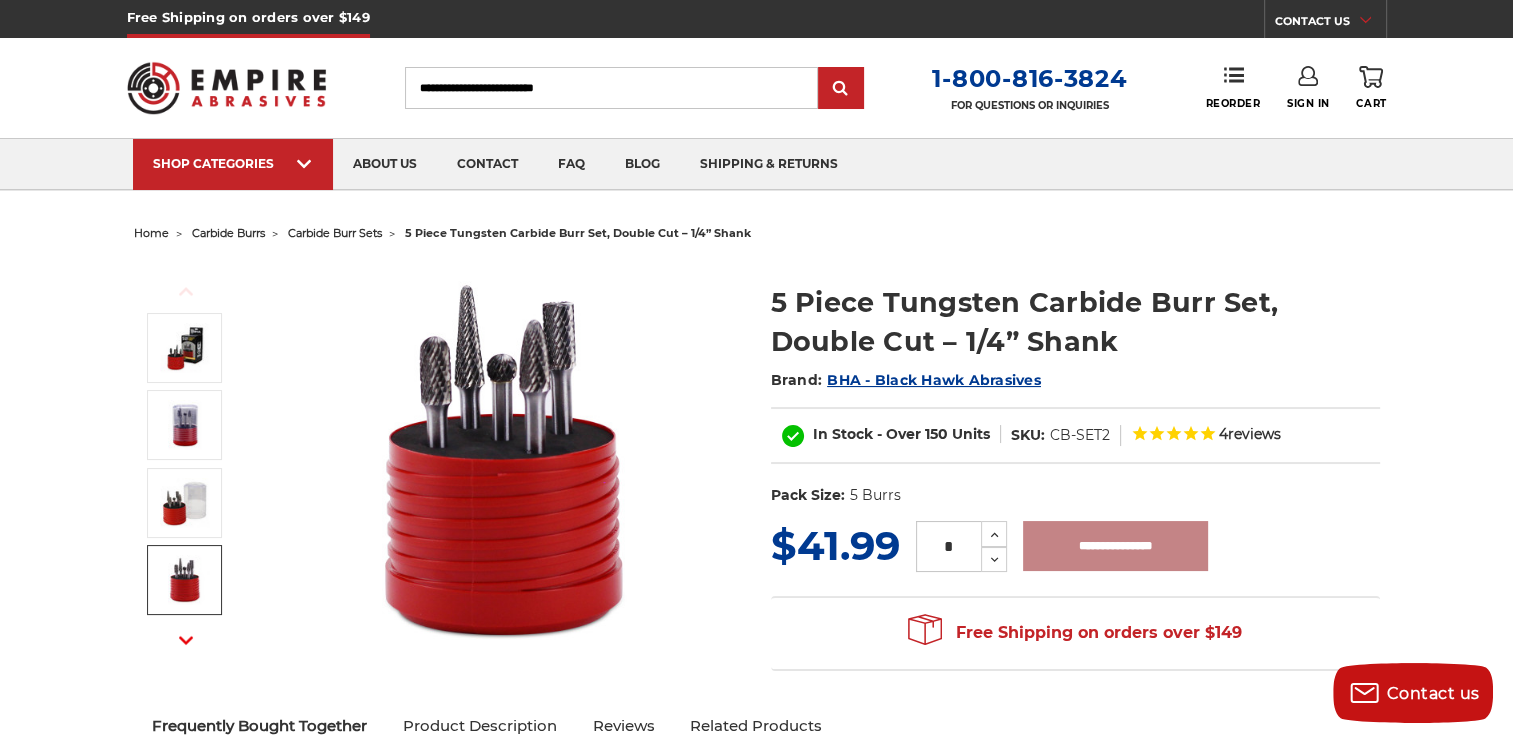type on "**********" 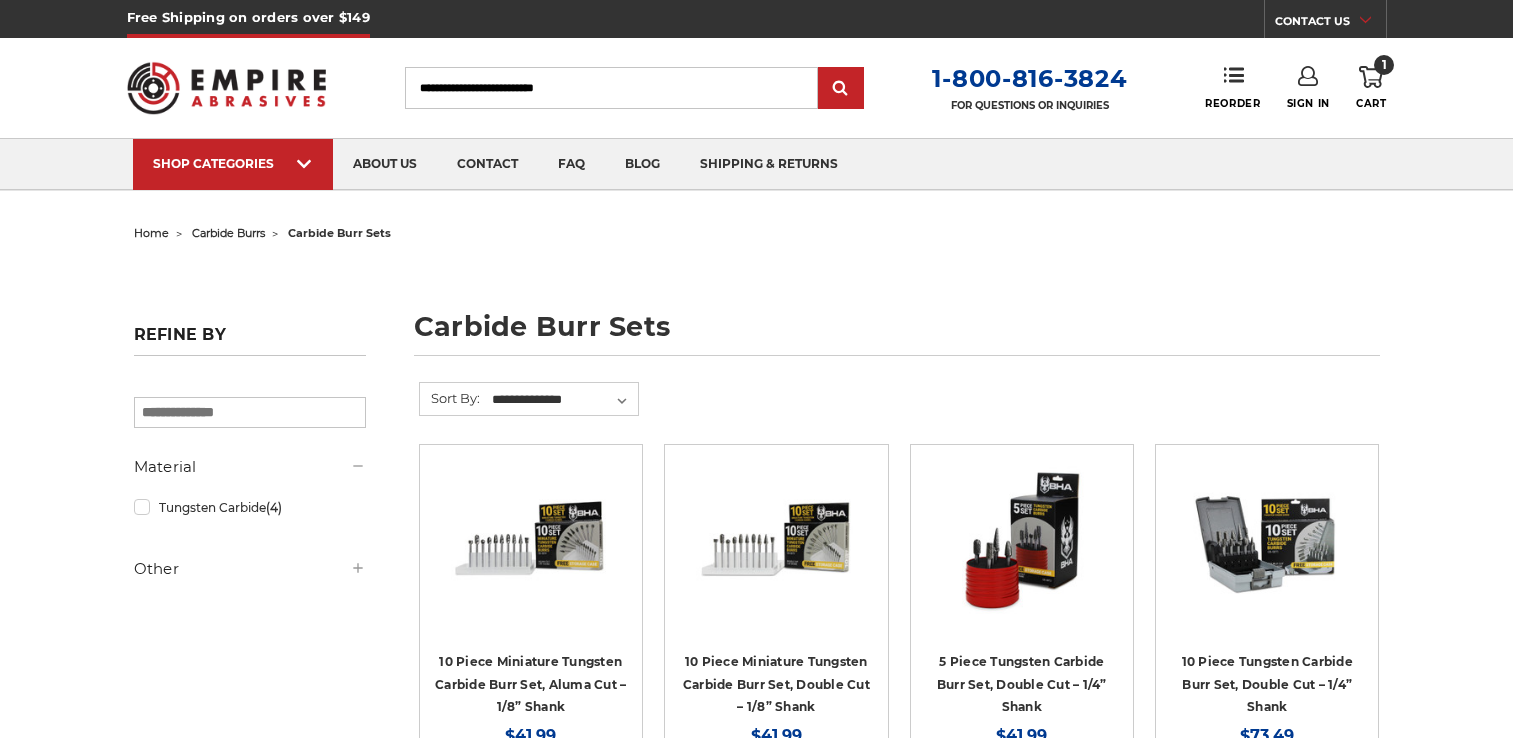 scroll, scrollTop: 400, scrollLeft: 0, axis: vertical 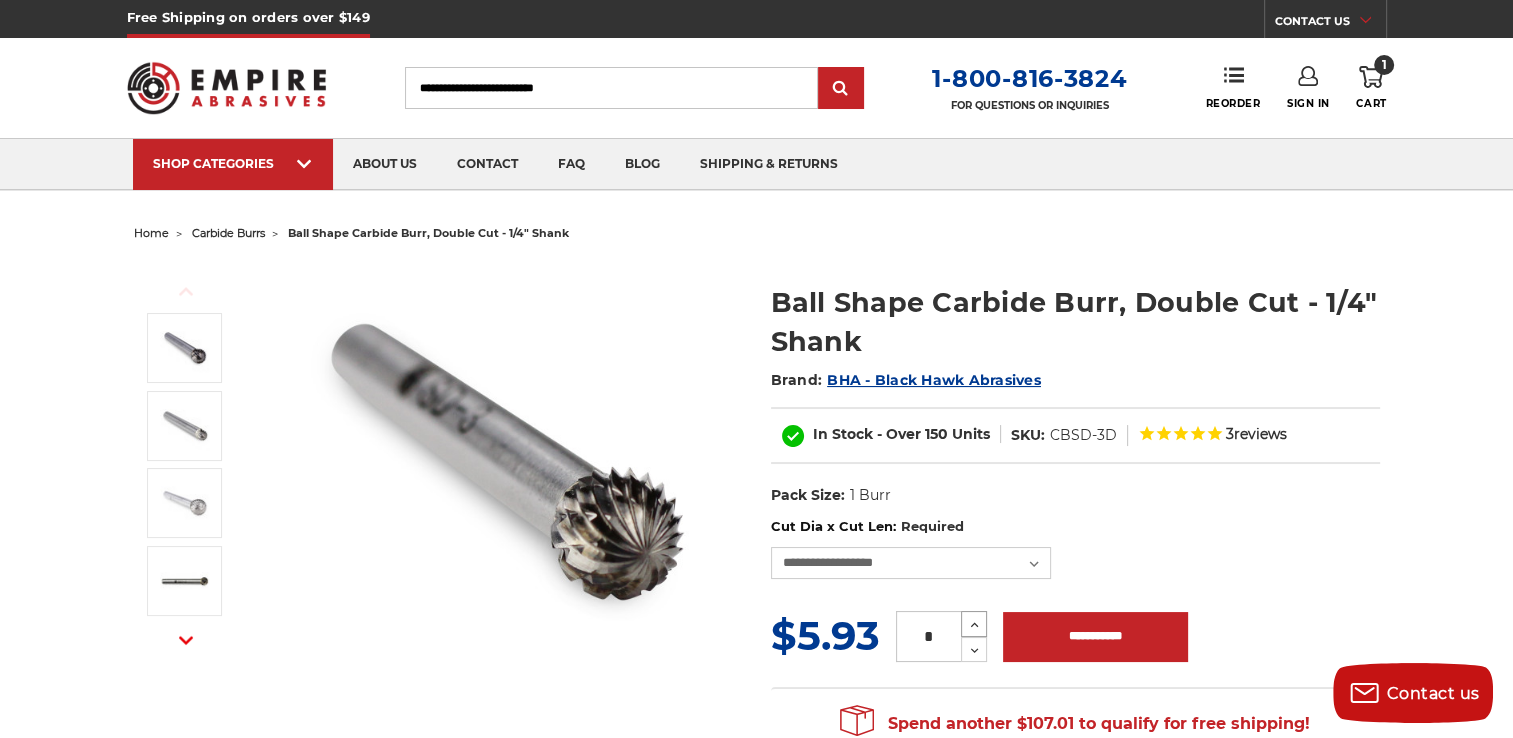 click 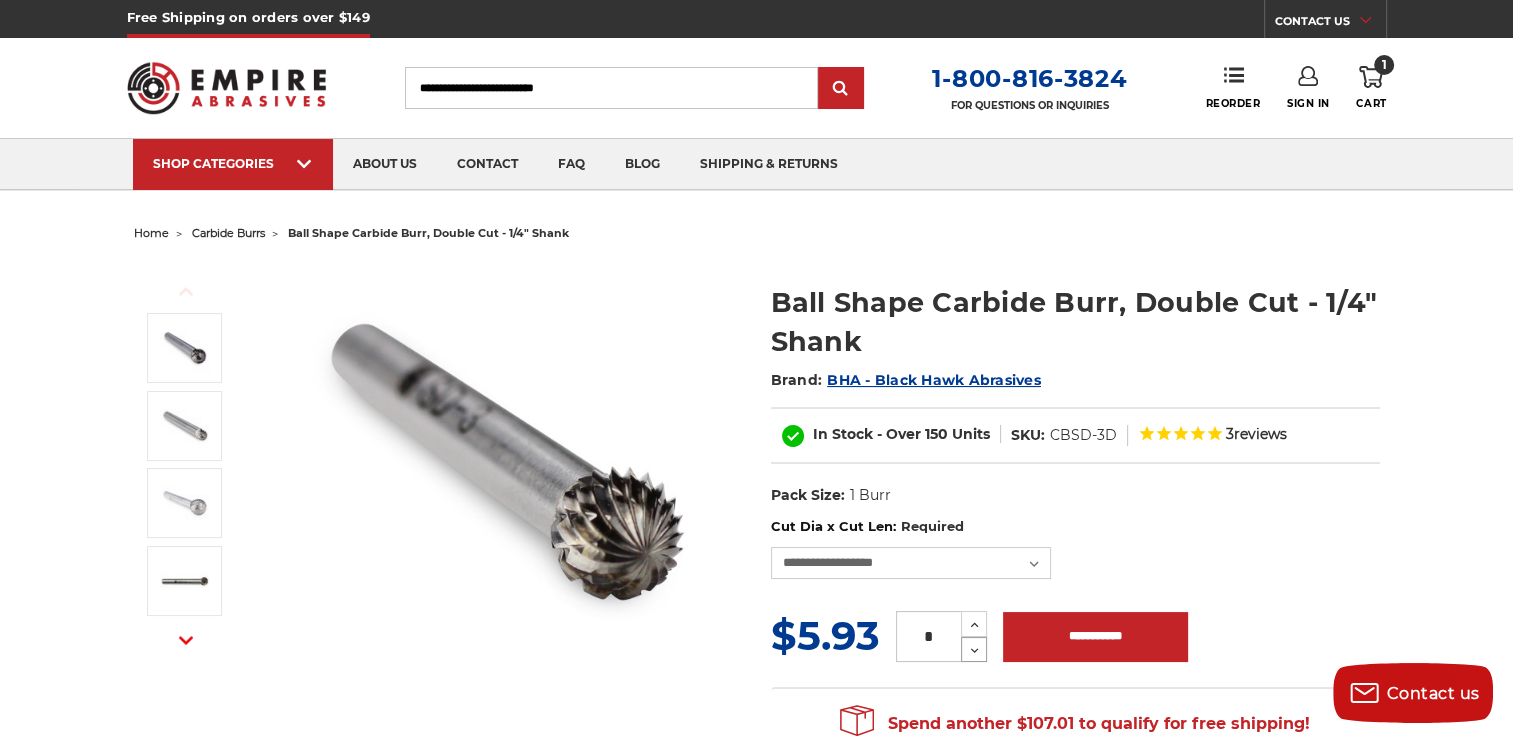 click 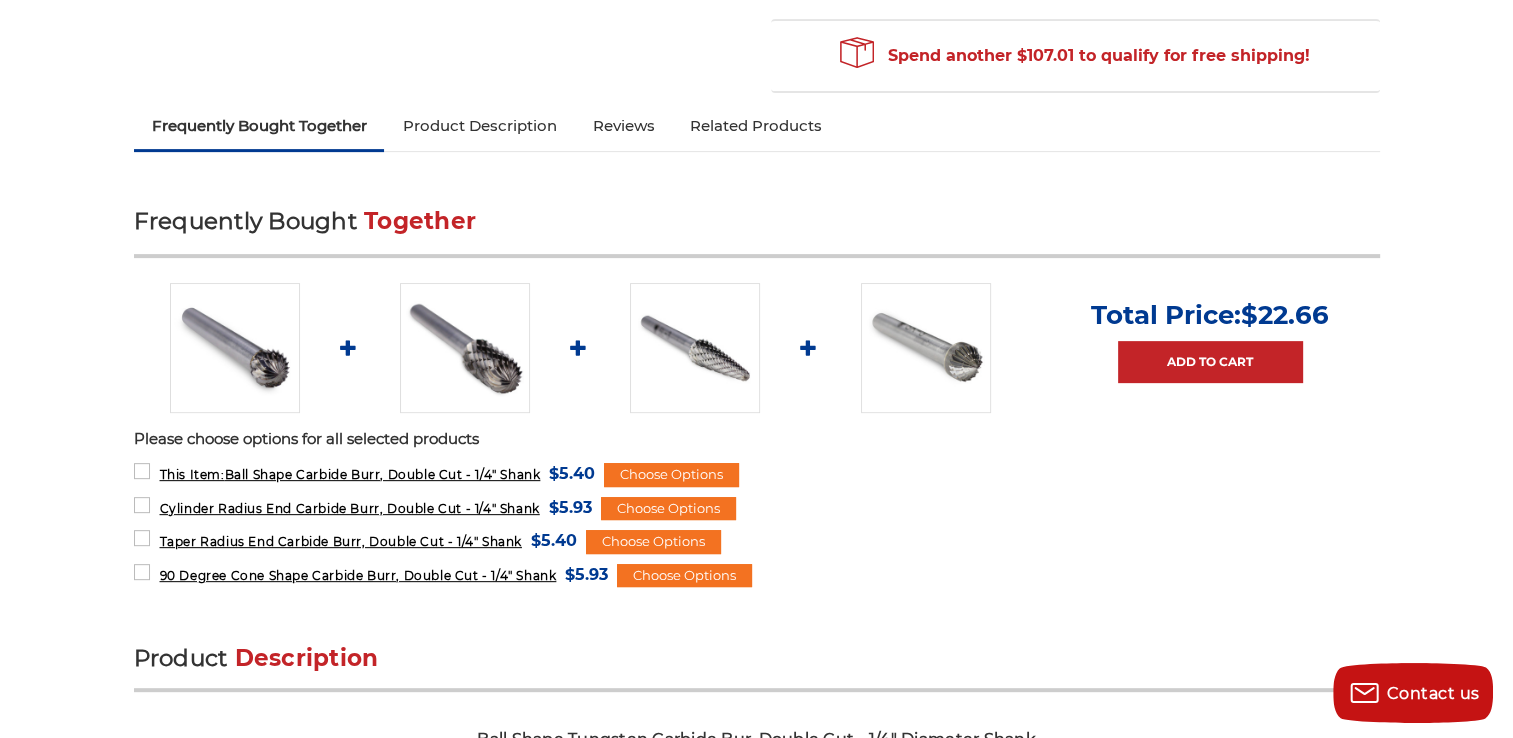 scroll, scrollTop: 700, scrollLeft: 0, axis: vertical 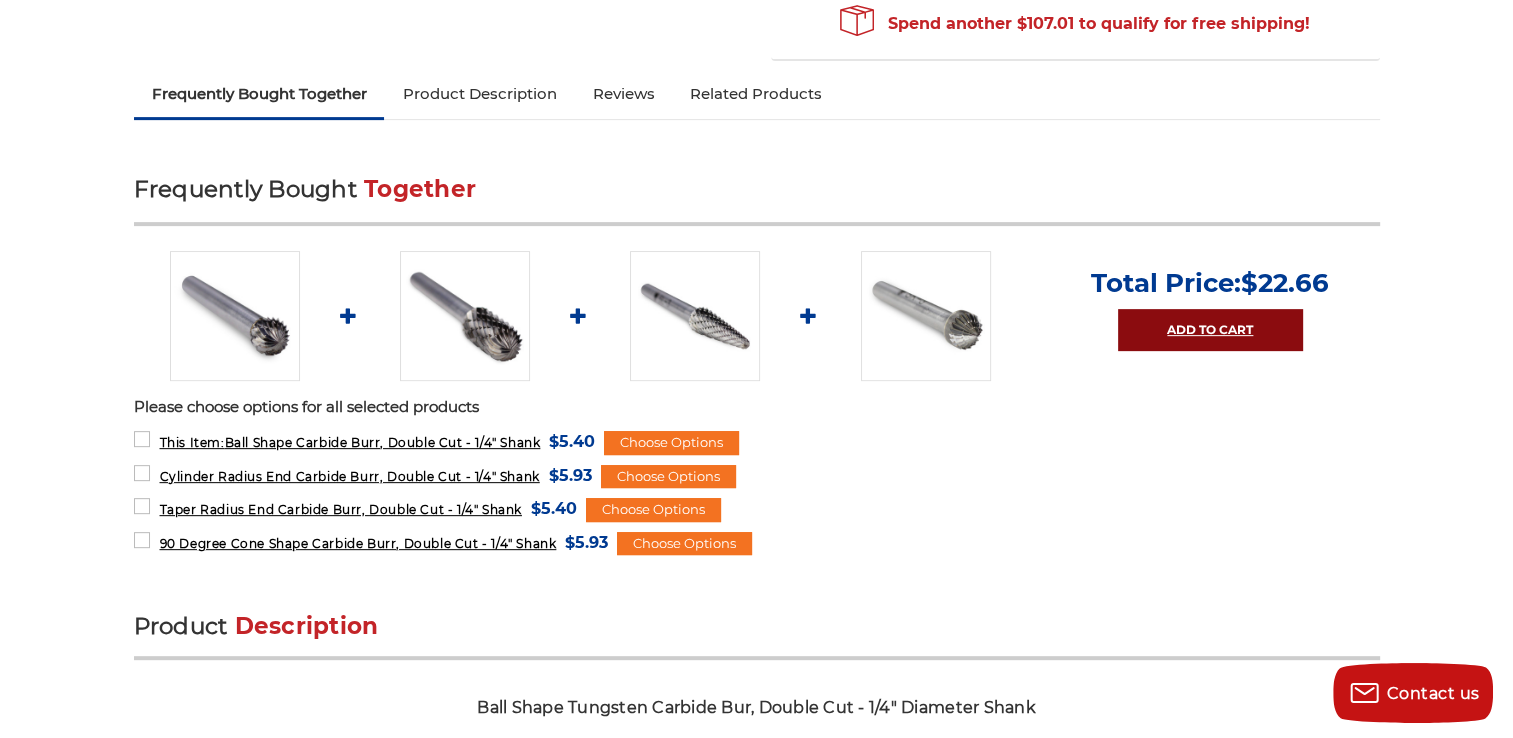 click on "Add to Cart" at bounding box center (1210, 330) 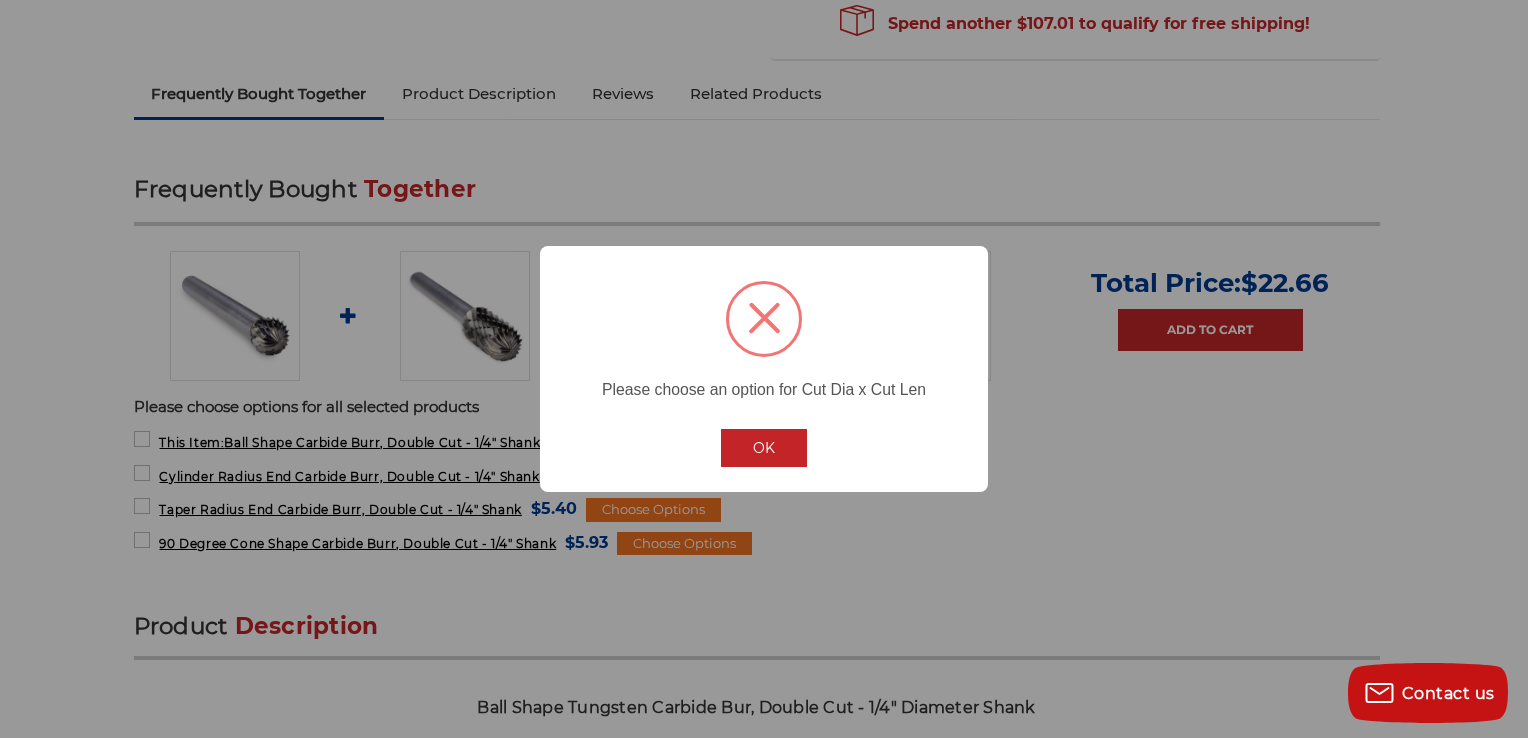 click on "OK" at bounding box center (764, 448) 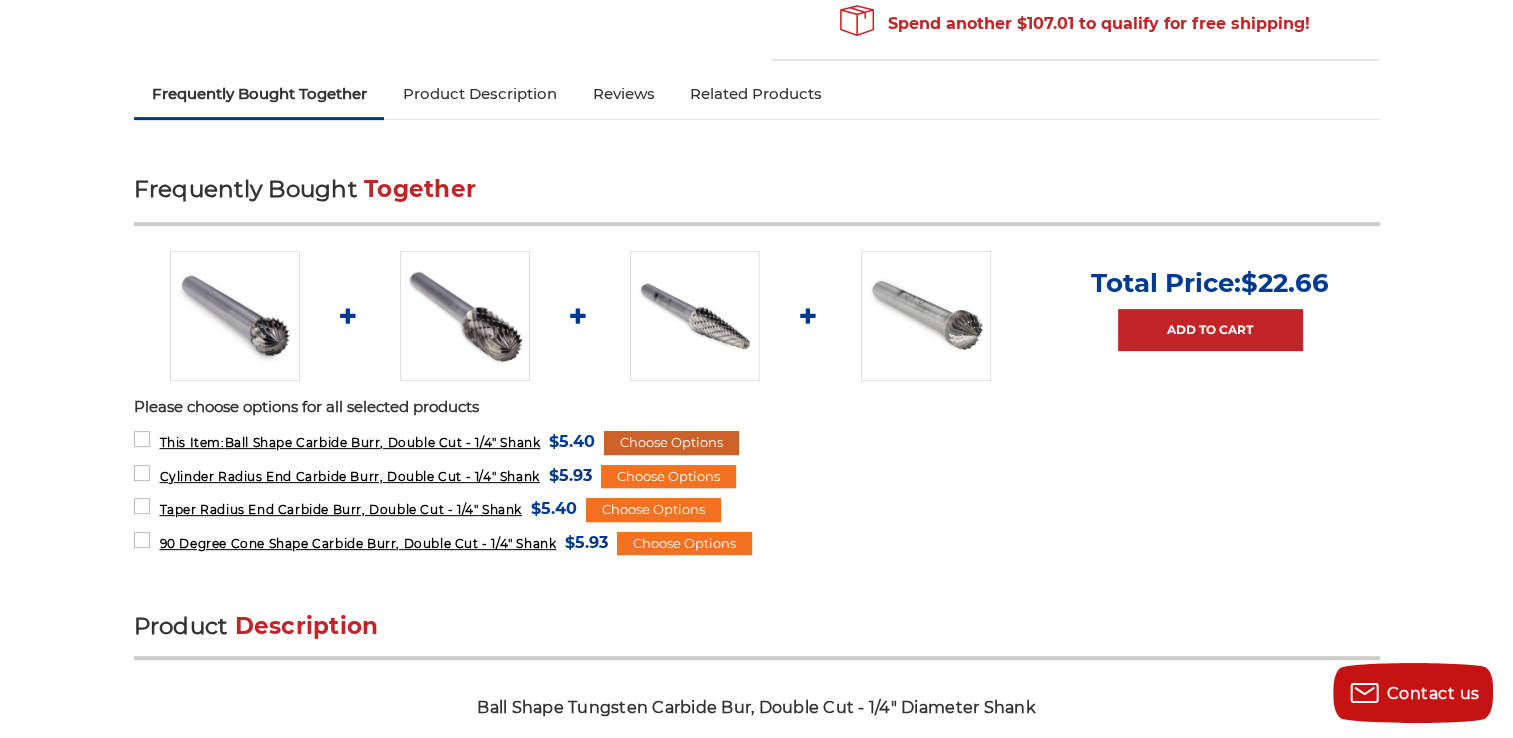 click on "Choose Options" at bounding box center [671, 443] 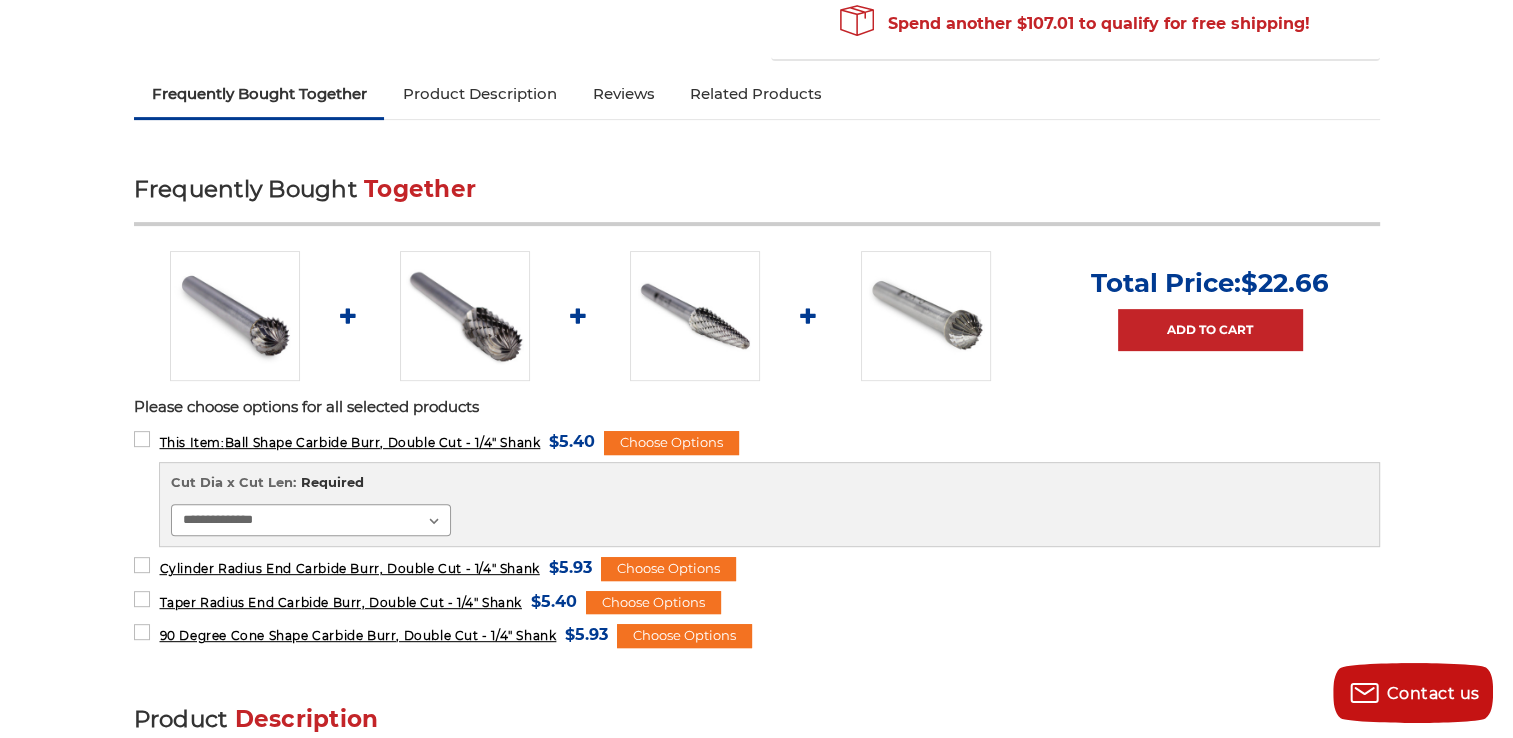 click on "**********" at bounding box center (311, 520) 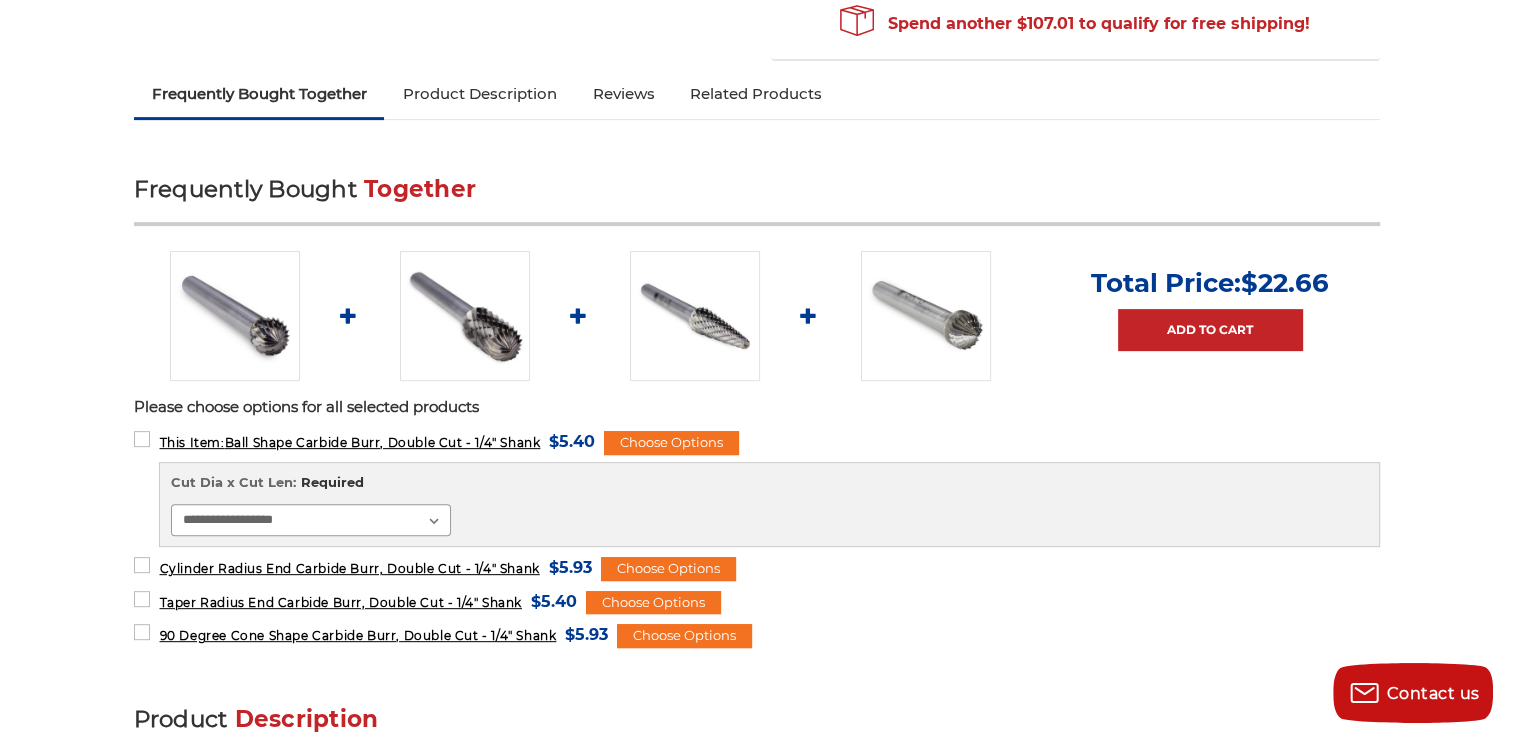 click on "**********" at bounding box center (311, 520) 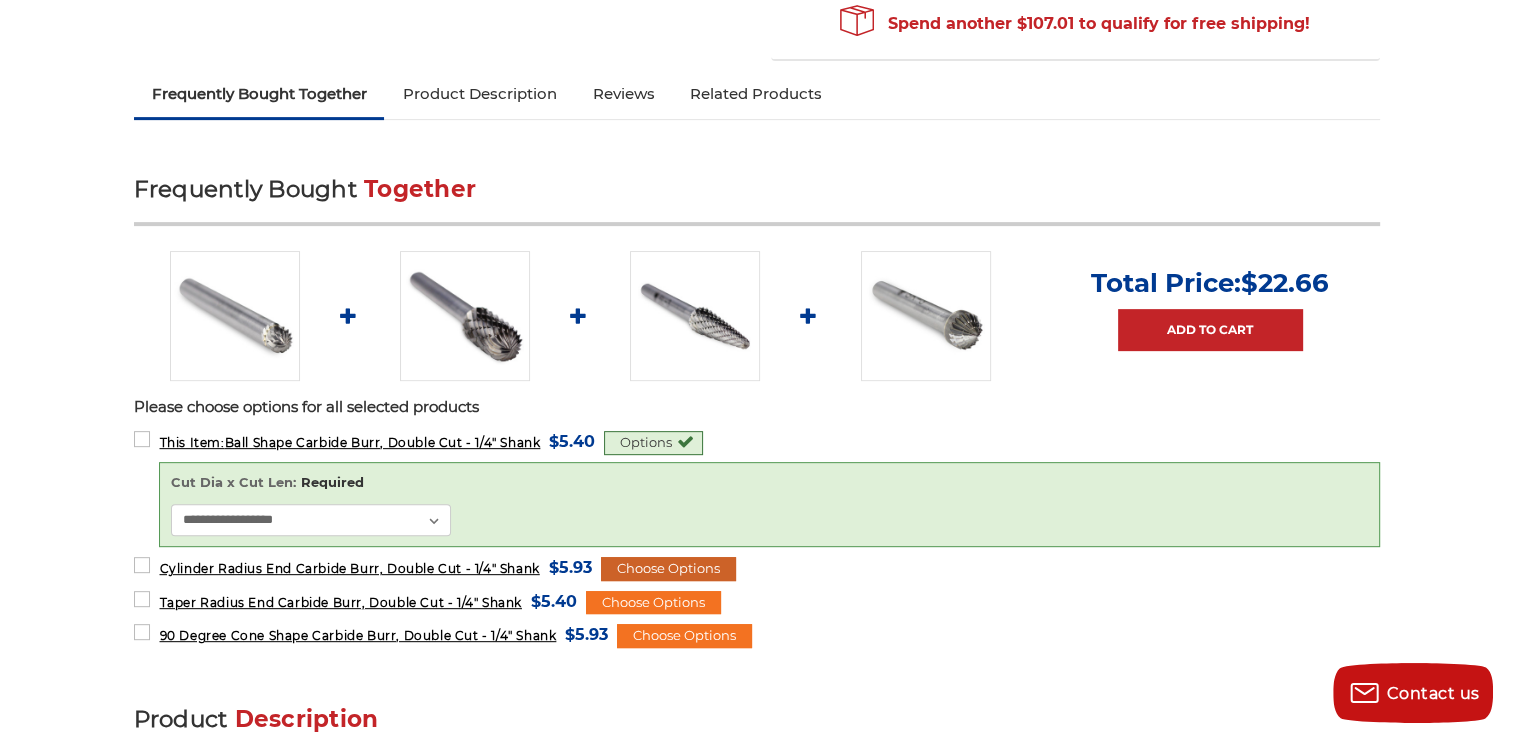 click on "Choose Options" at bounding box center [668, 569] 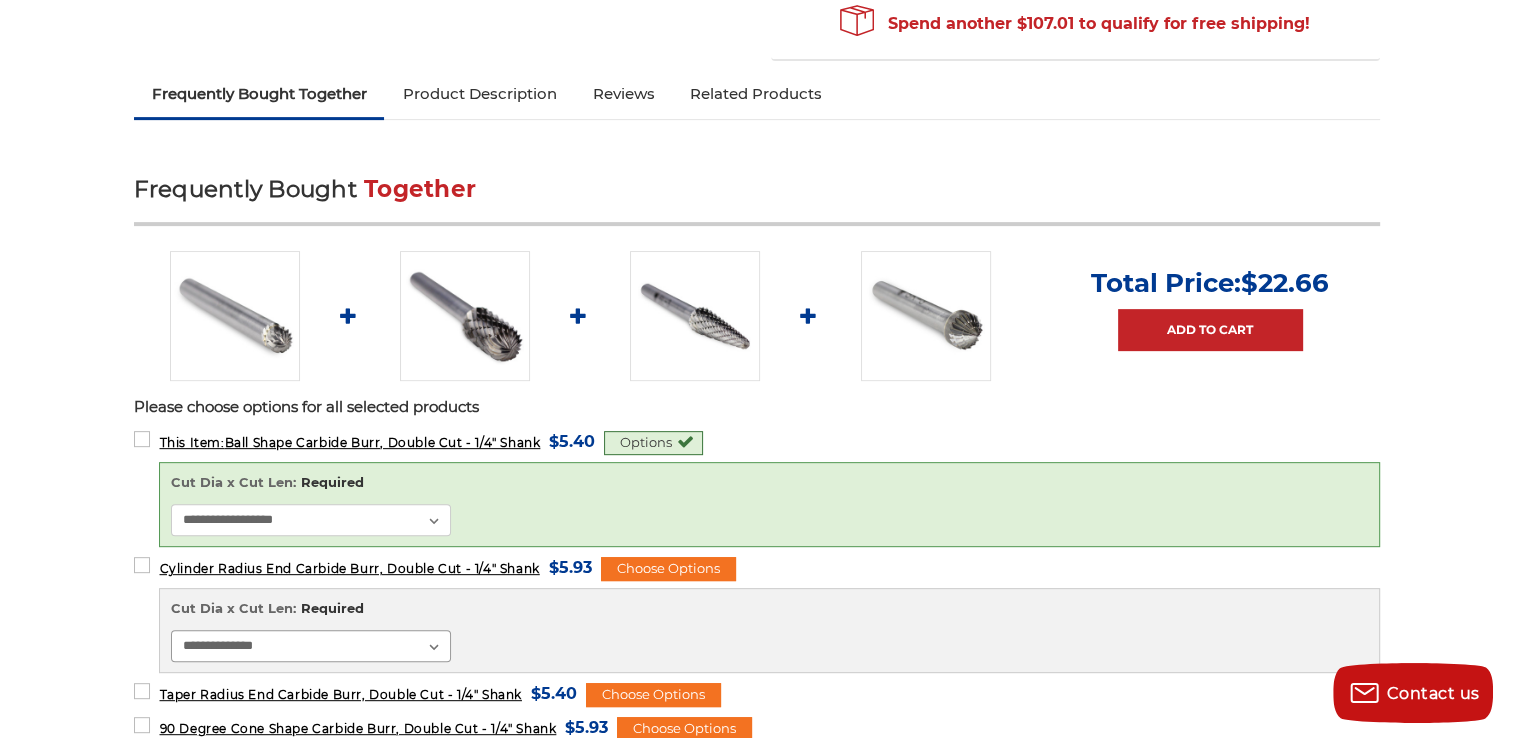 click on "**********" at bounding box center (311, 646) 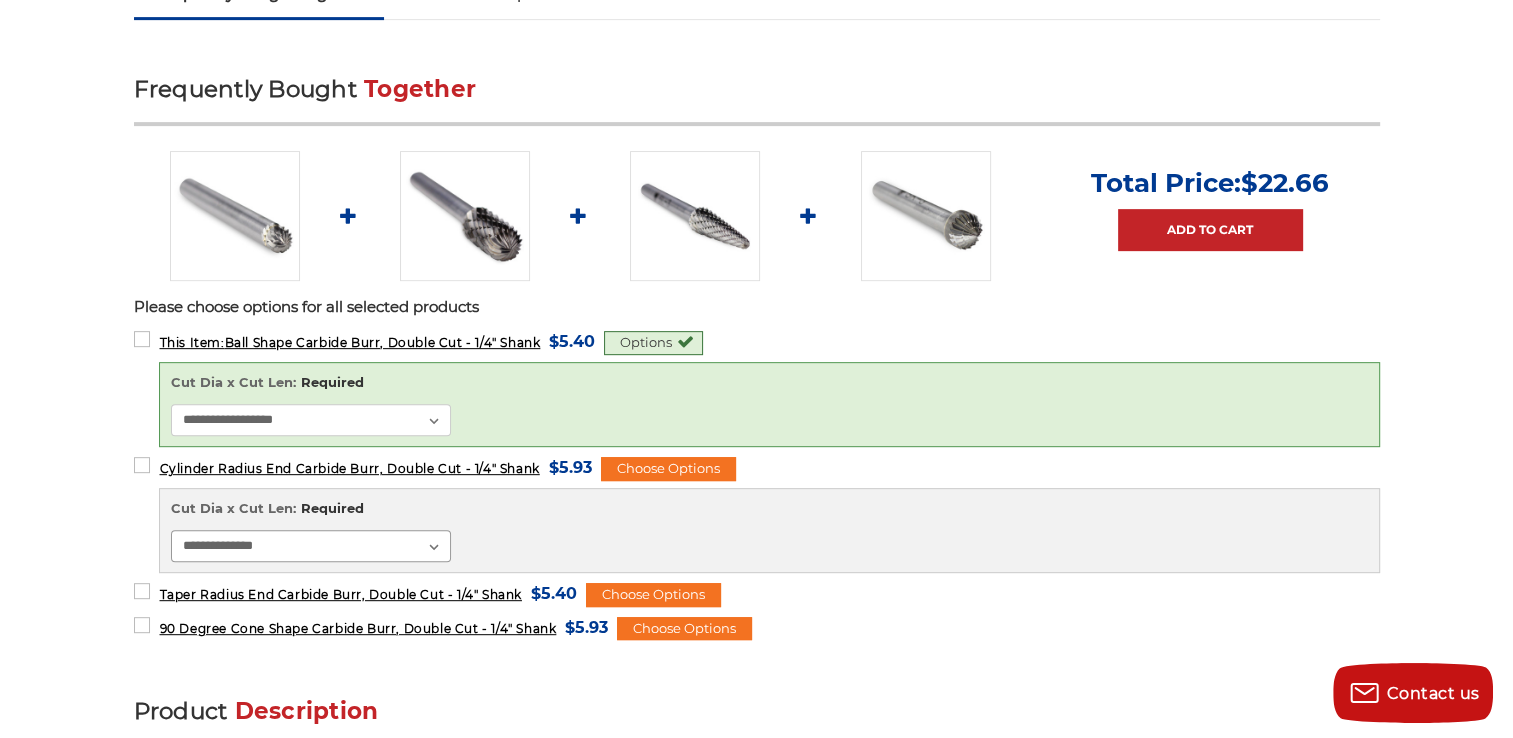 click on "**********" at bounding box center (311, 546) 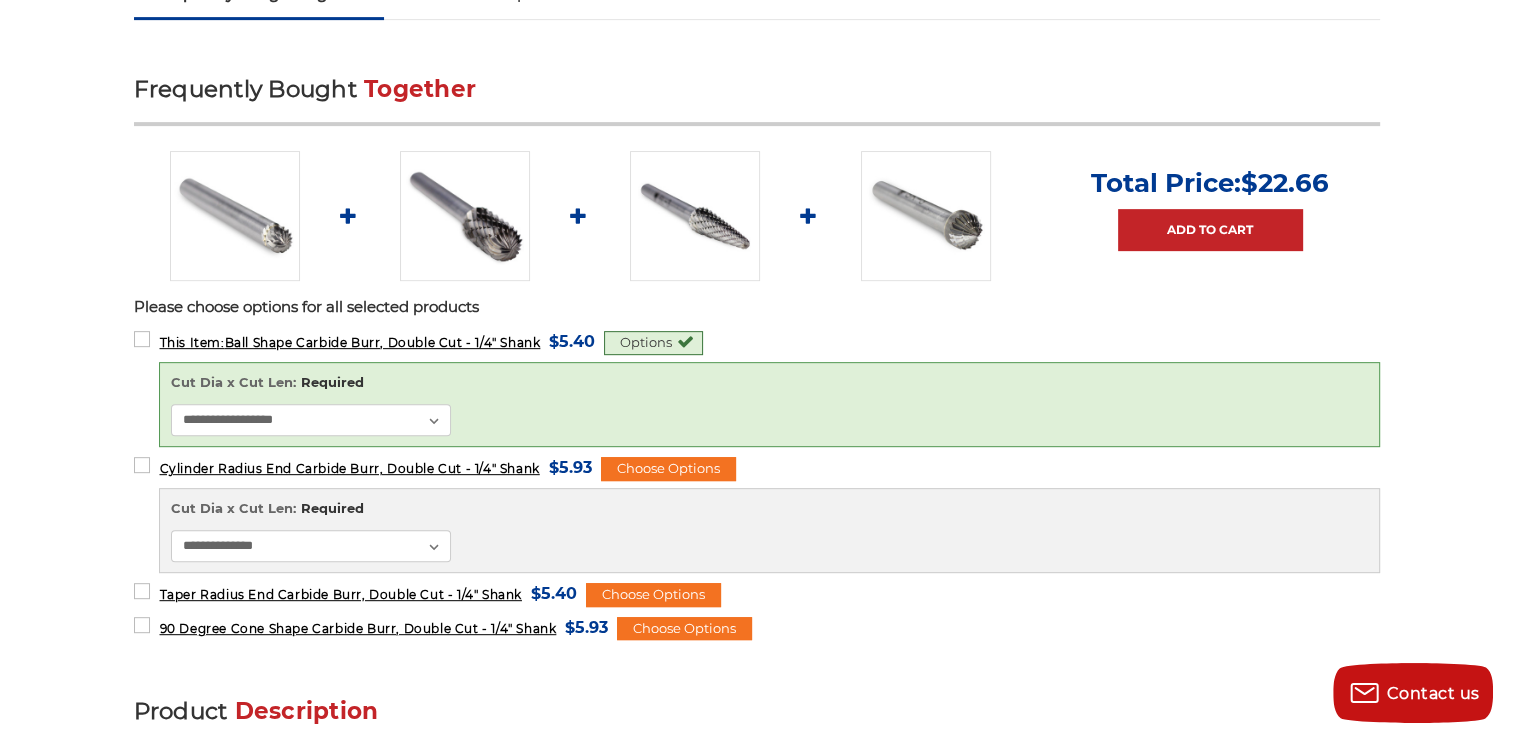 click on "**********" at bounding box center (769, 530) 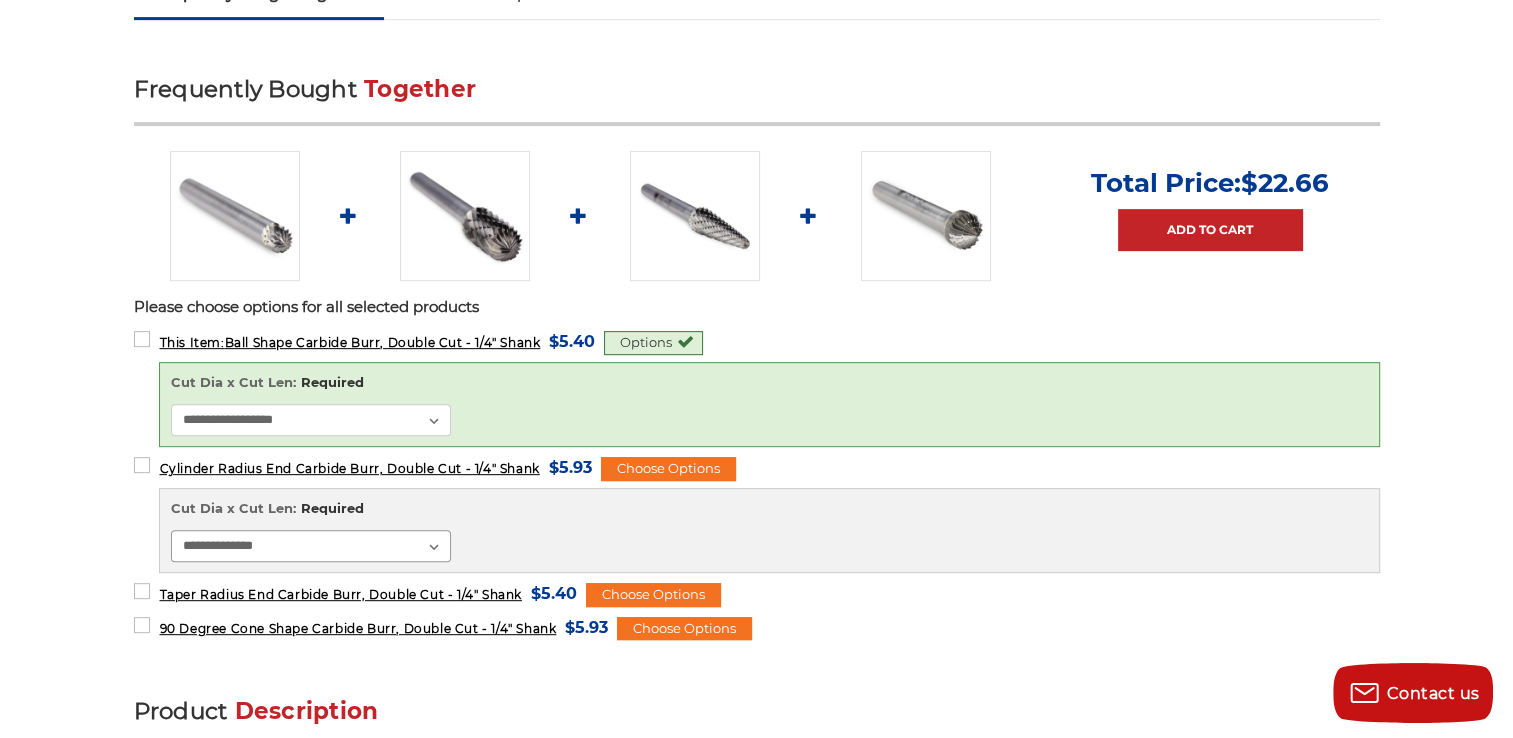 click on "**********" at bounding box center [311, 546] 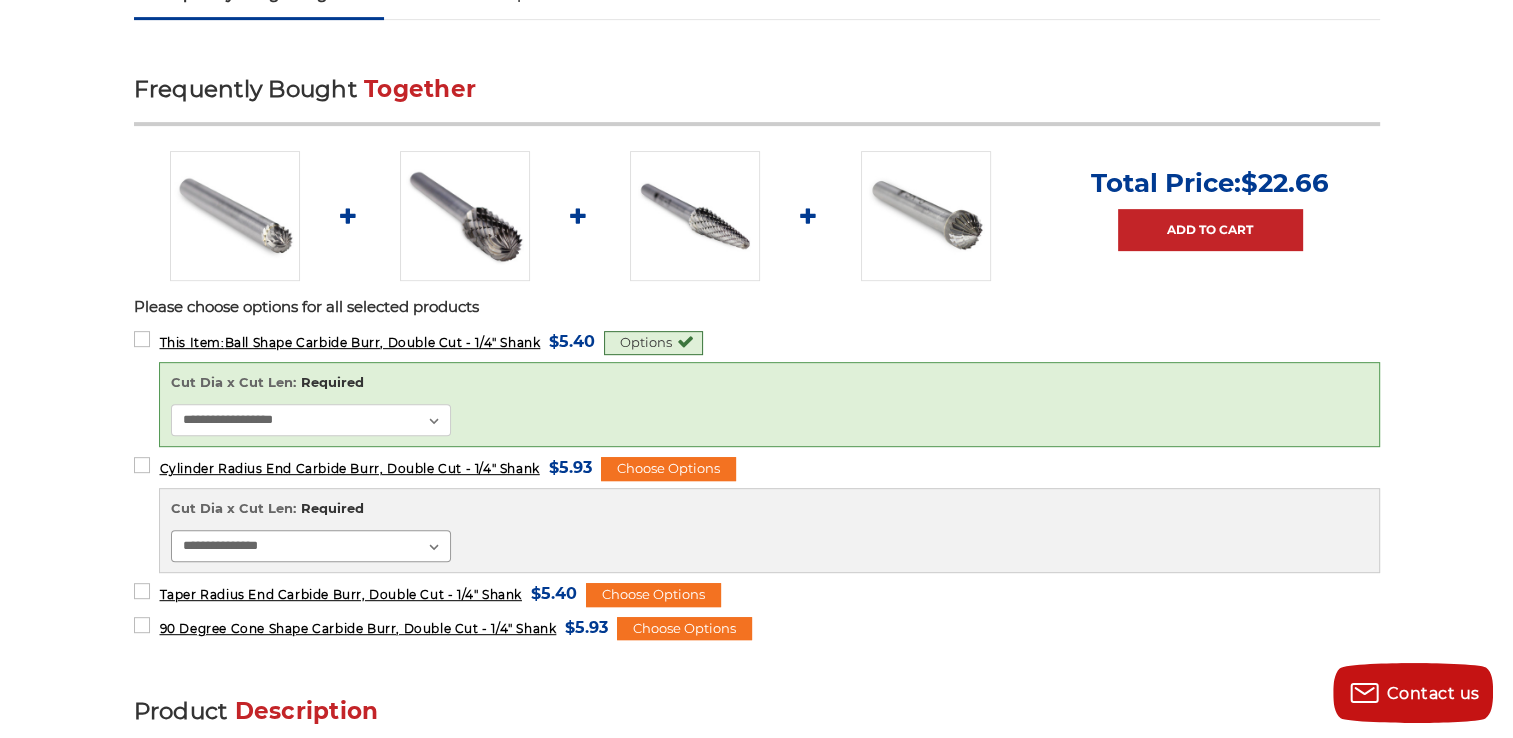 click on "**********" at bounding box center (311, 546) 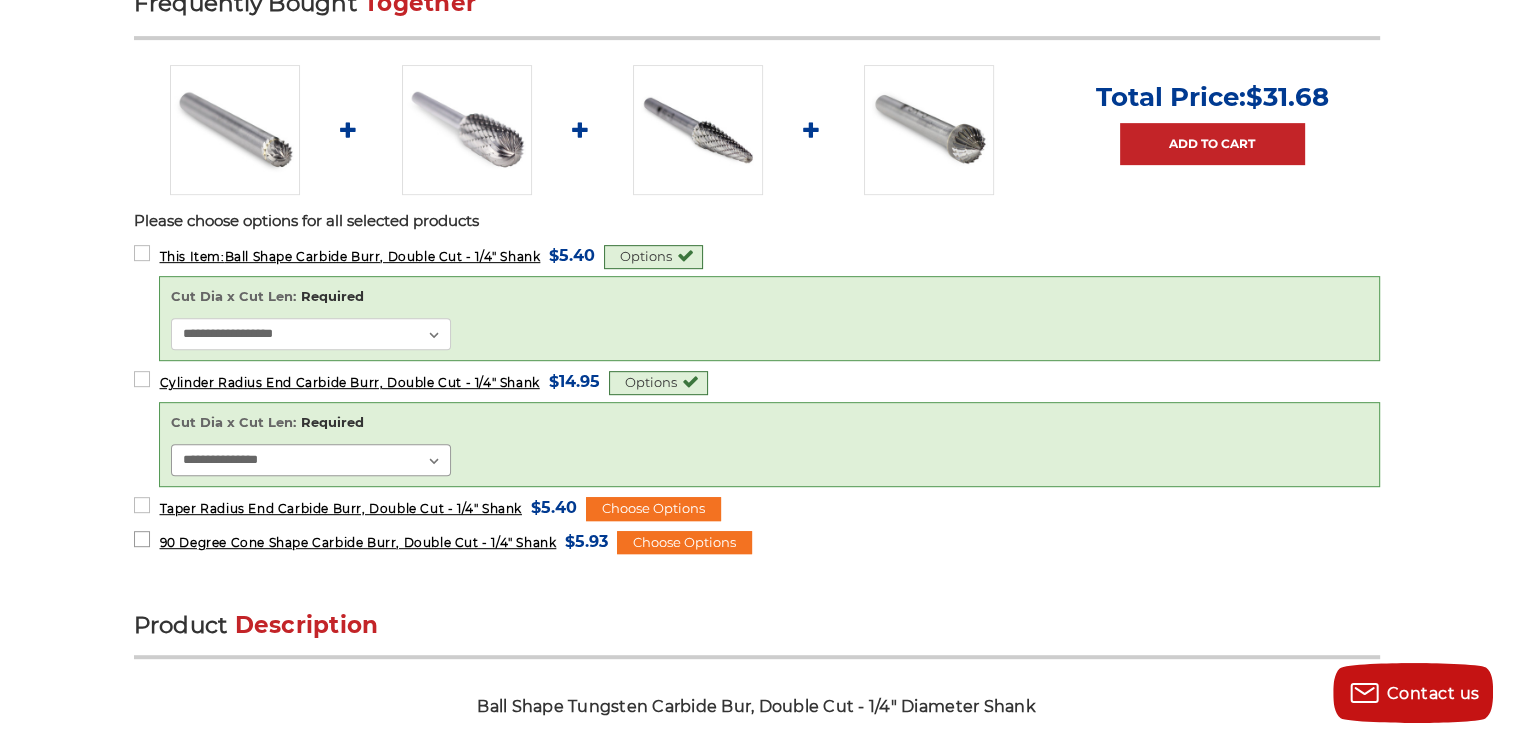 scroll, scrollTop: 1000, scrollLeft: 0, axis: vertical 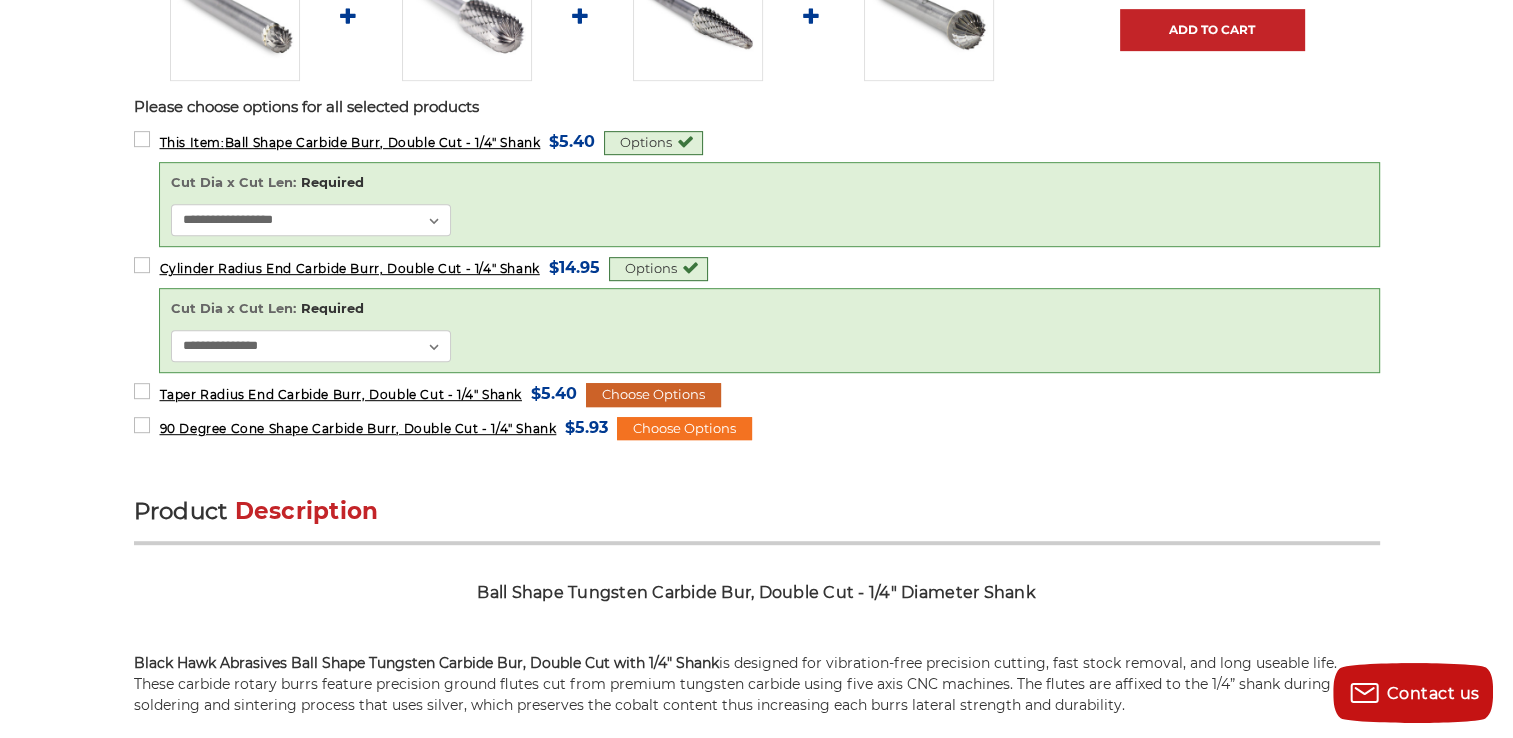 click on "Choose Options" at bounding box center (653, 395) 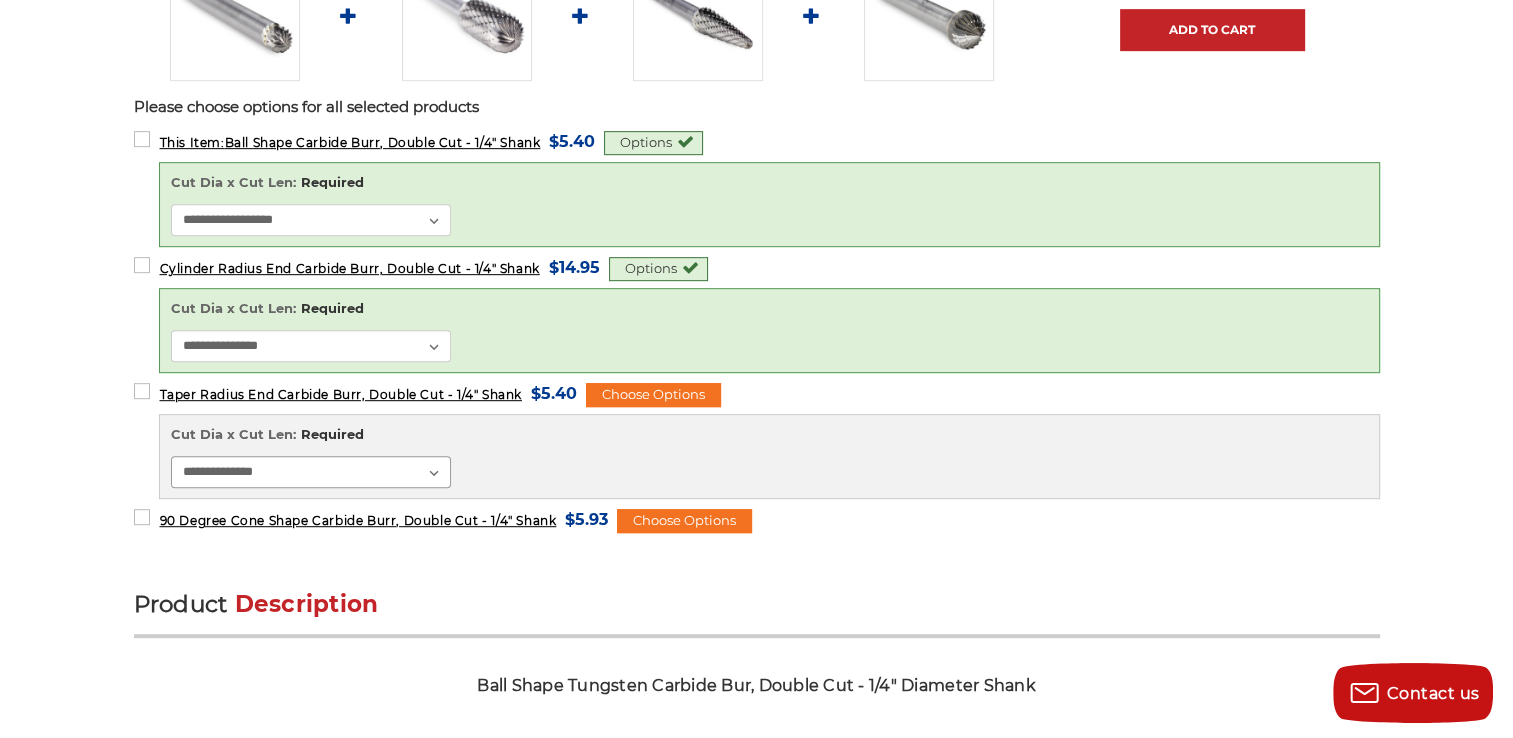 click on "**********" at bounding box center (311, 472) 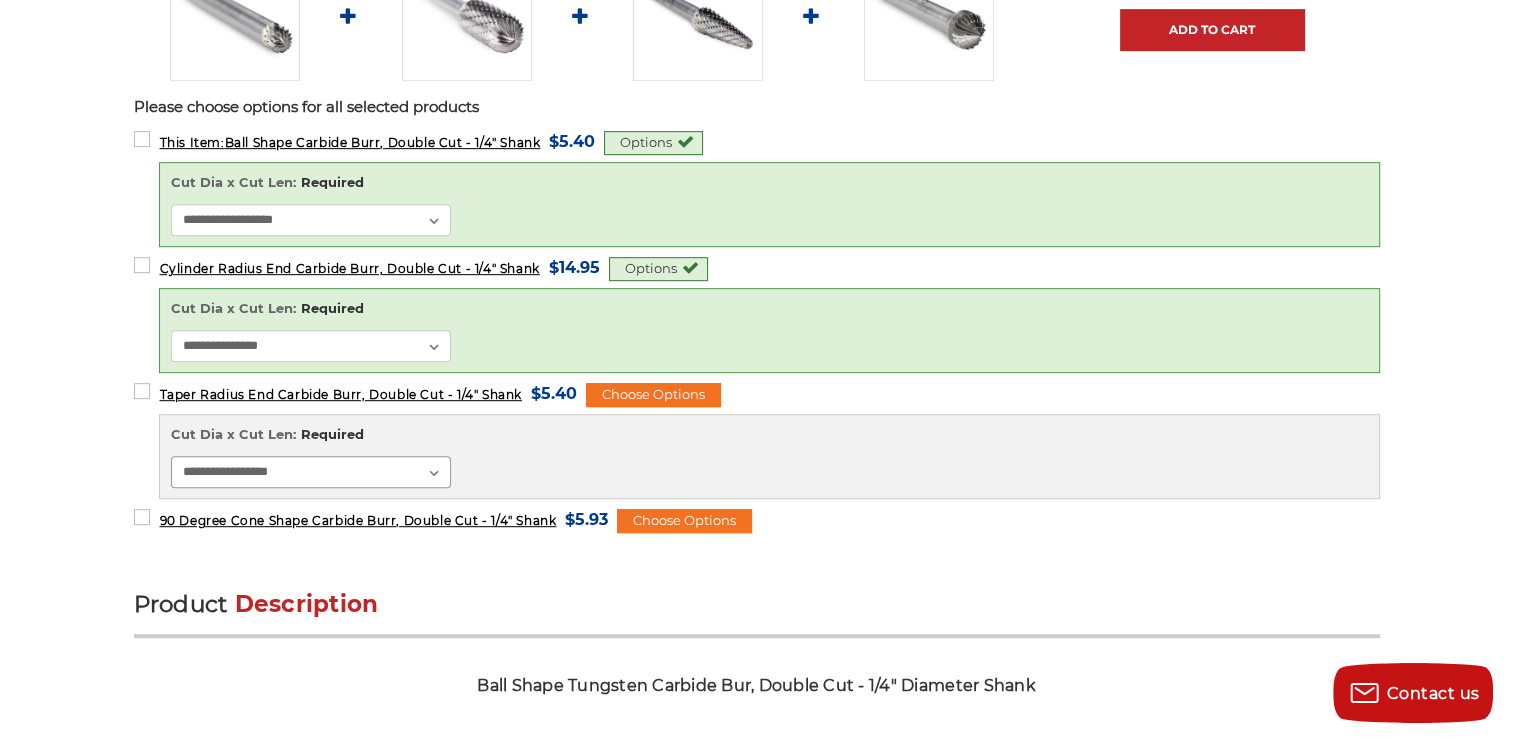 click on "**********" at bounding box center [311, 472] 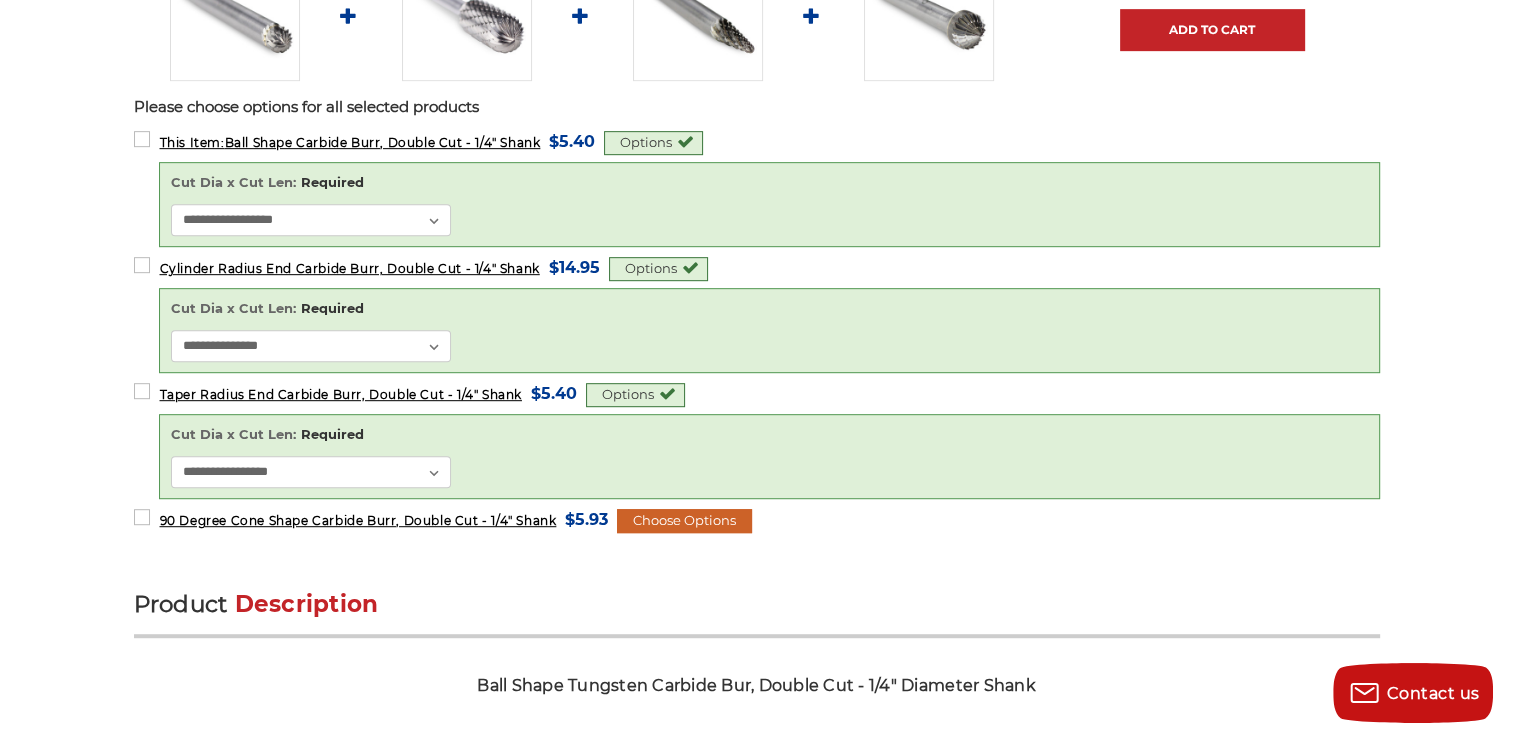 click on "Choose Options" at bounding box center (684, 521) 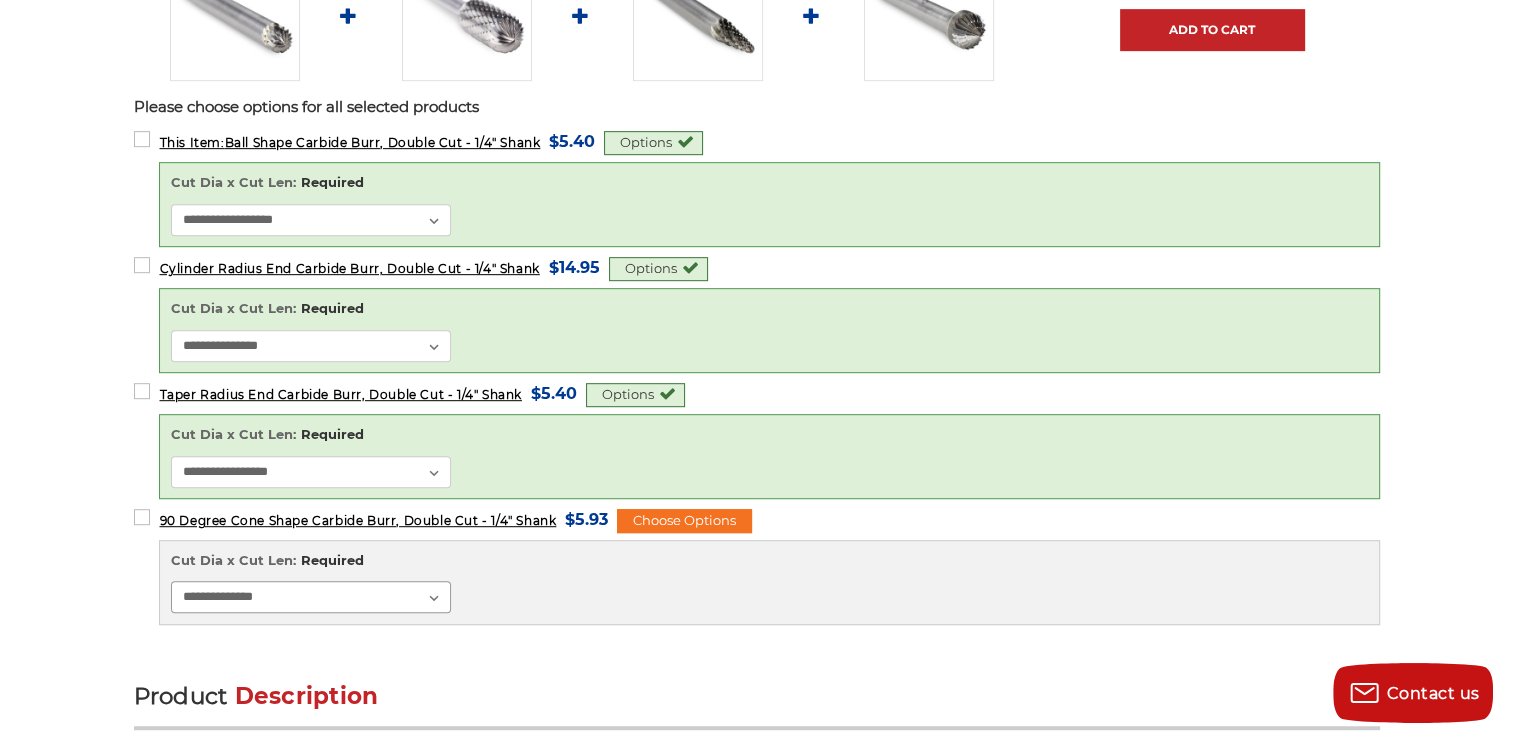 click on "**********" at bounding box center (311, 597) 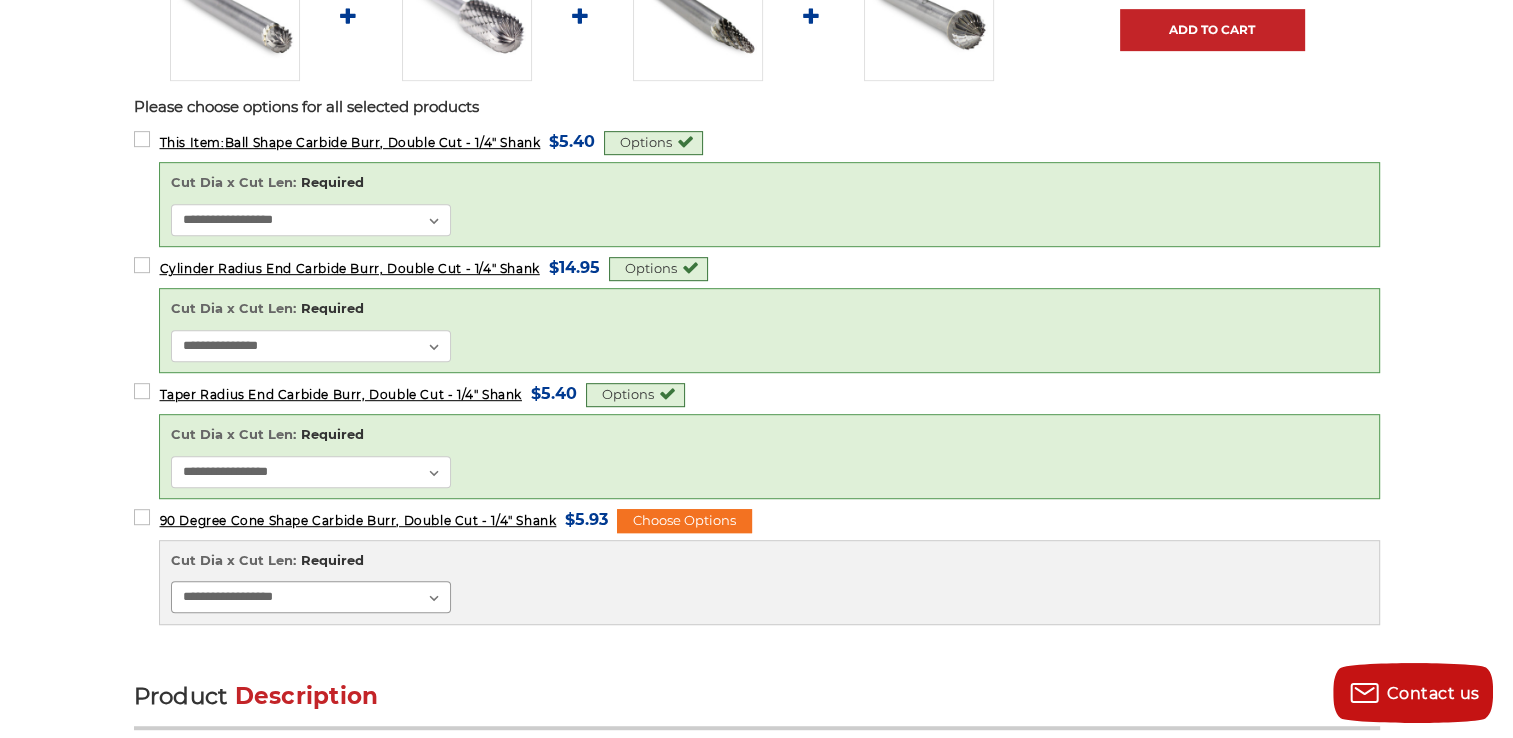 click on "**********" at bounding box center [311, 597] 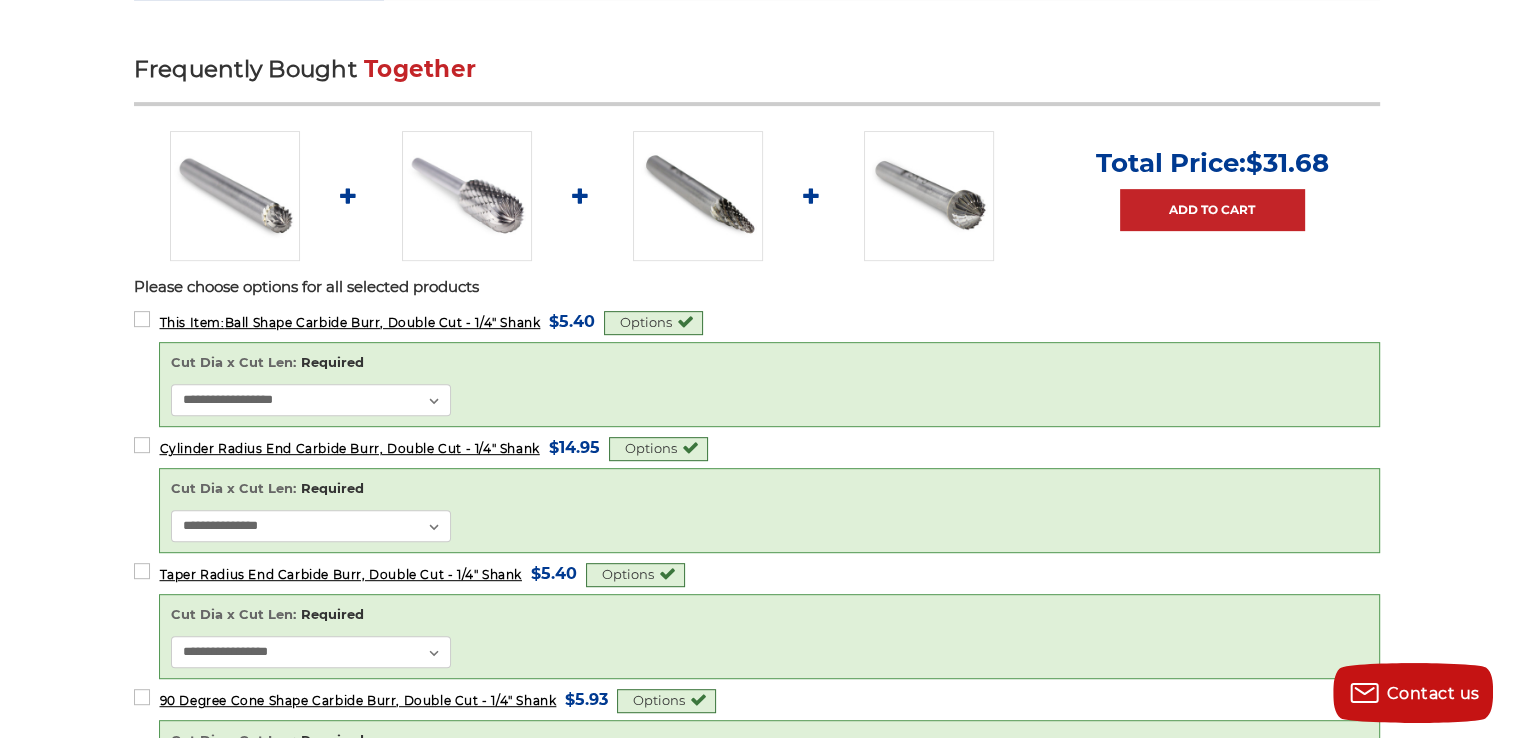 scroll, scrollTop: 600, scrollLeft: 0, axis: vertical 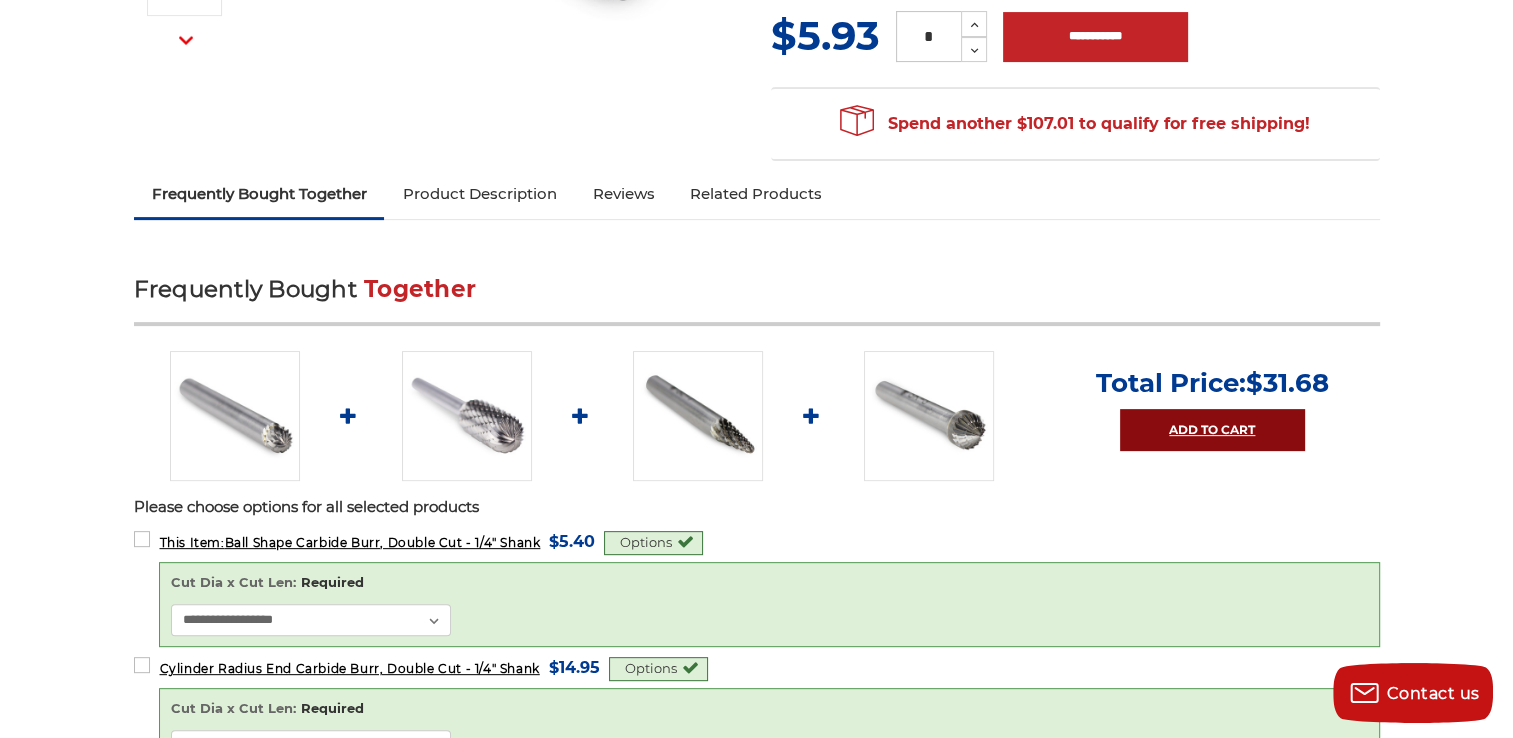click on "Add to Cart" at bounding box center (1212, 430) 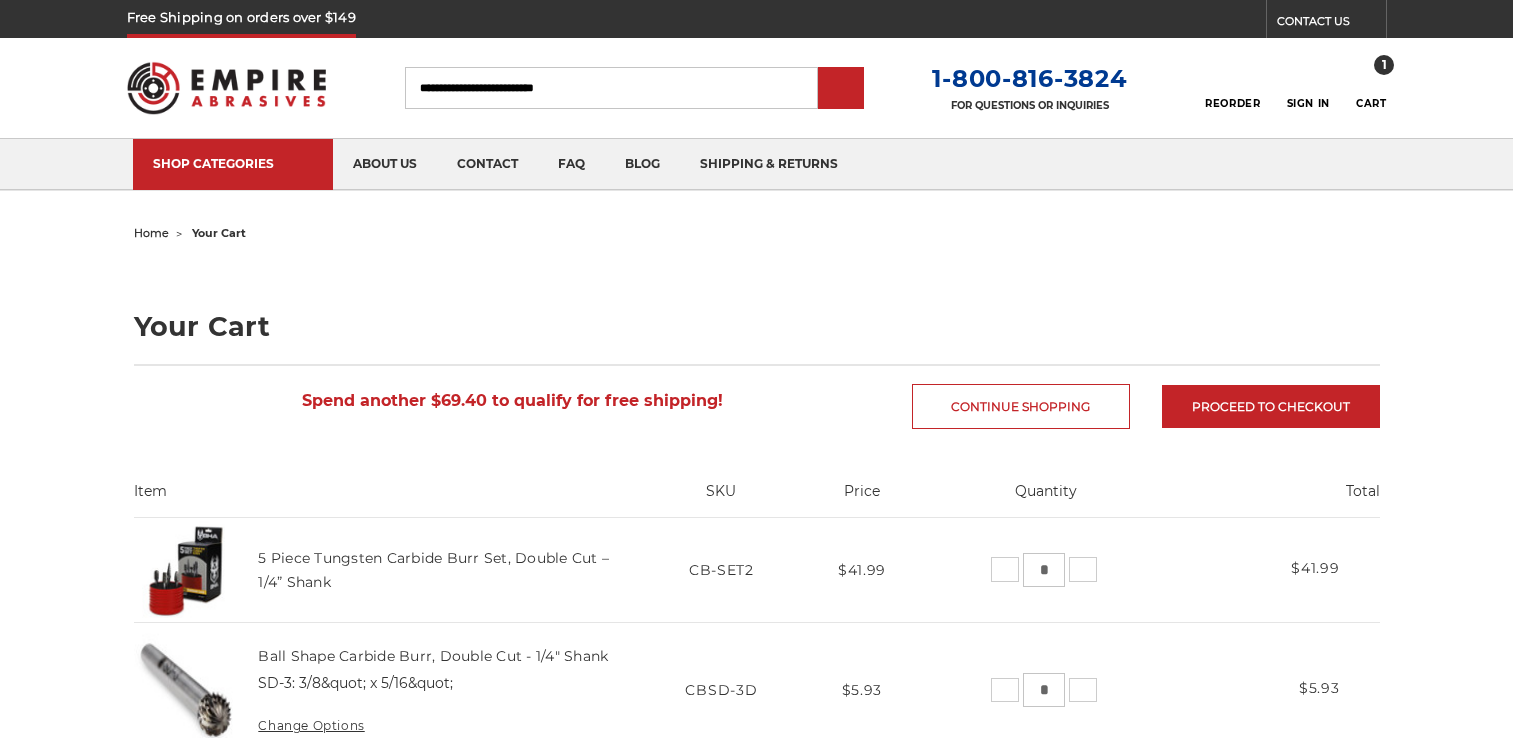 scroll, scrollTop: 0, scrollLeft: 0, axis: both 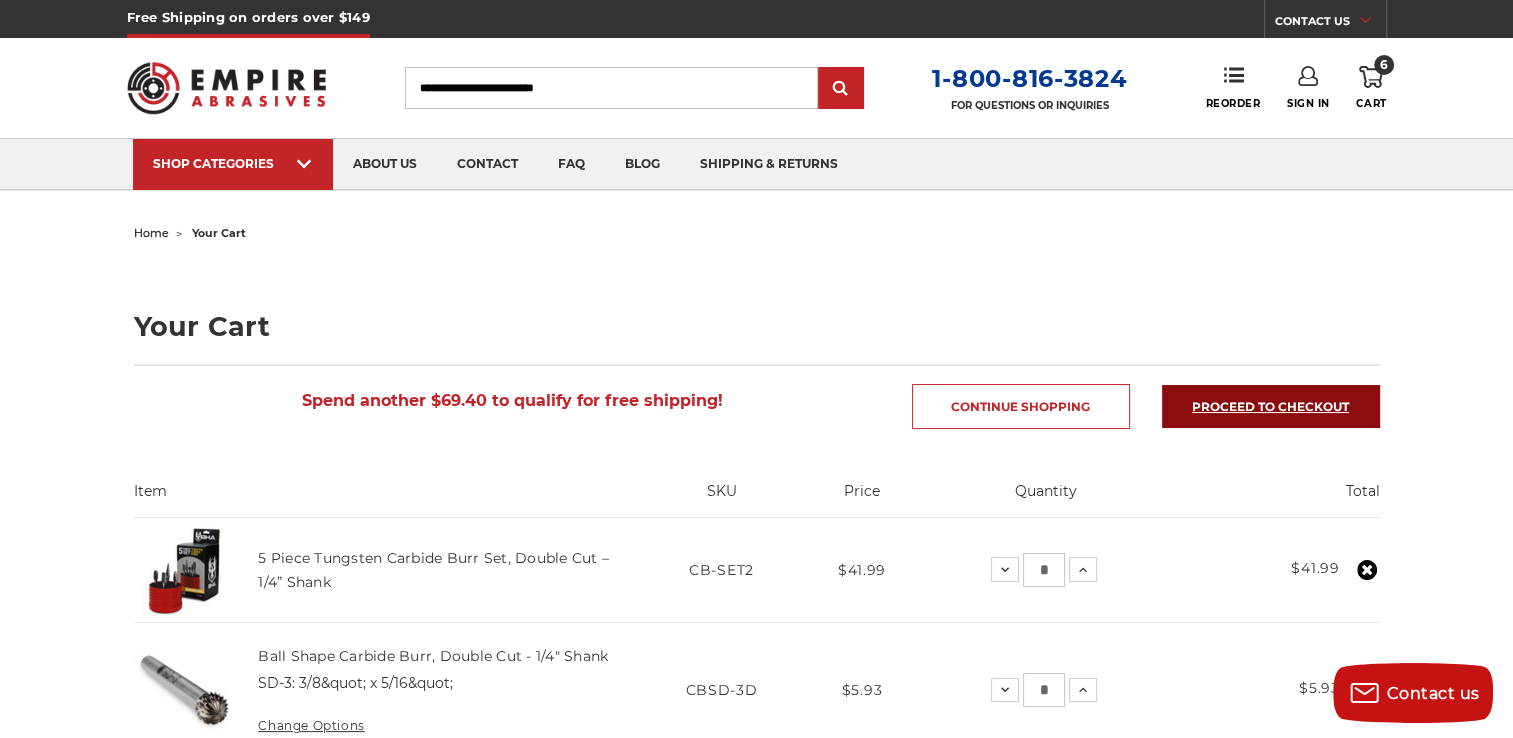 click on "Proceed to checkout" at bounding box center (1271, 406) 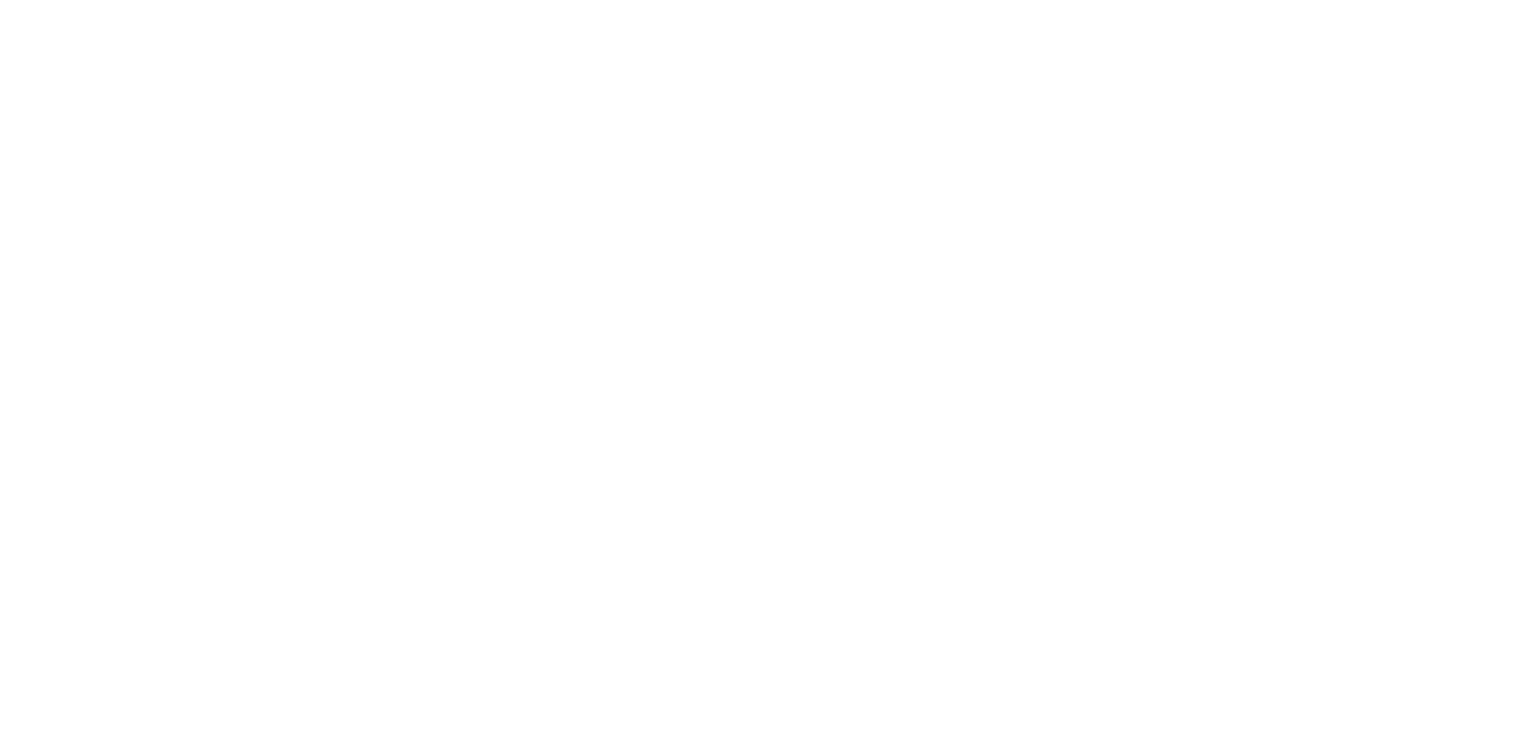 scroll, scrollTop: 0, scrollLeft: 0, axis: both 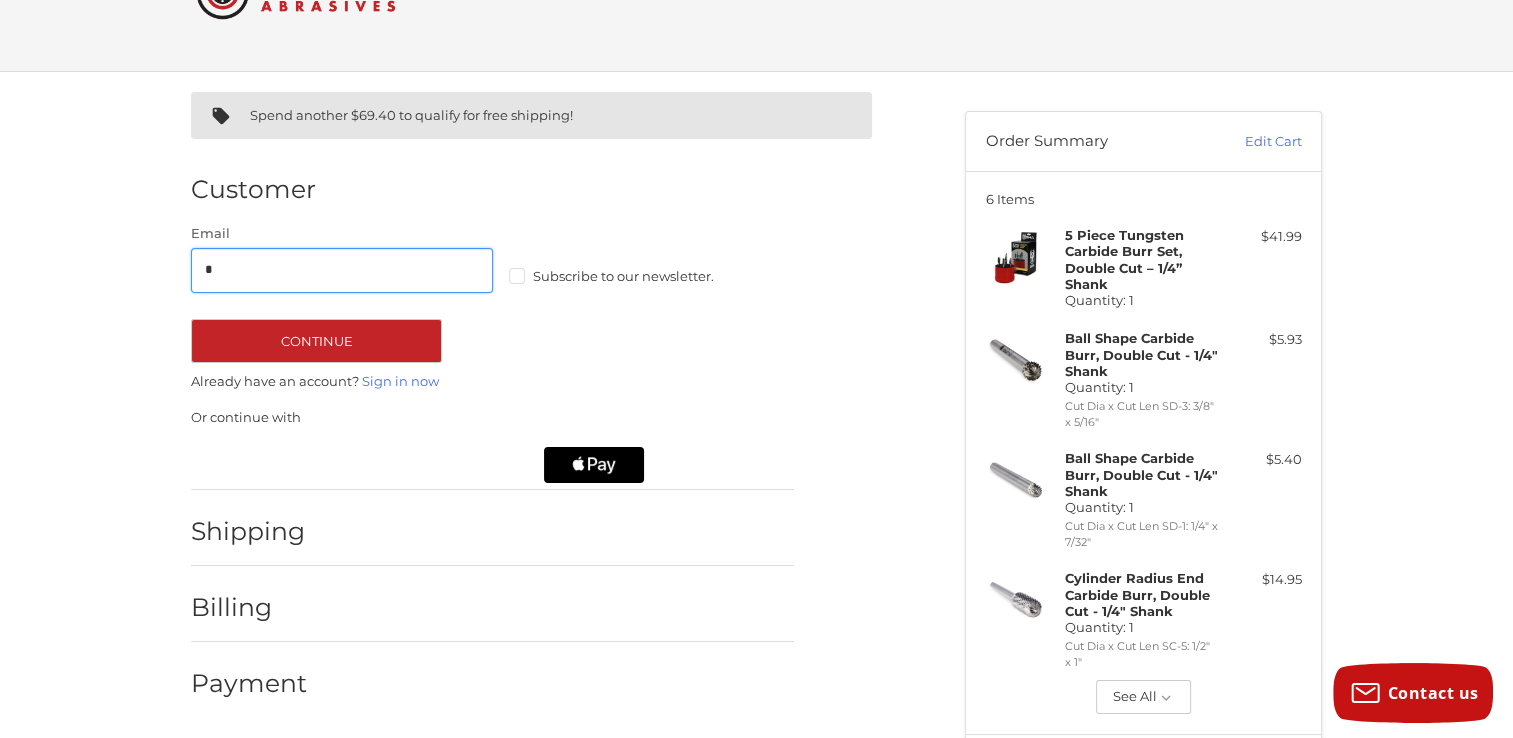 type on "**********" 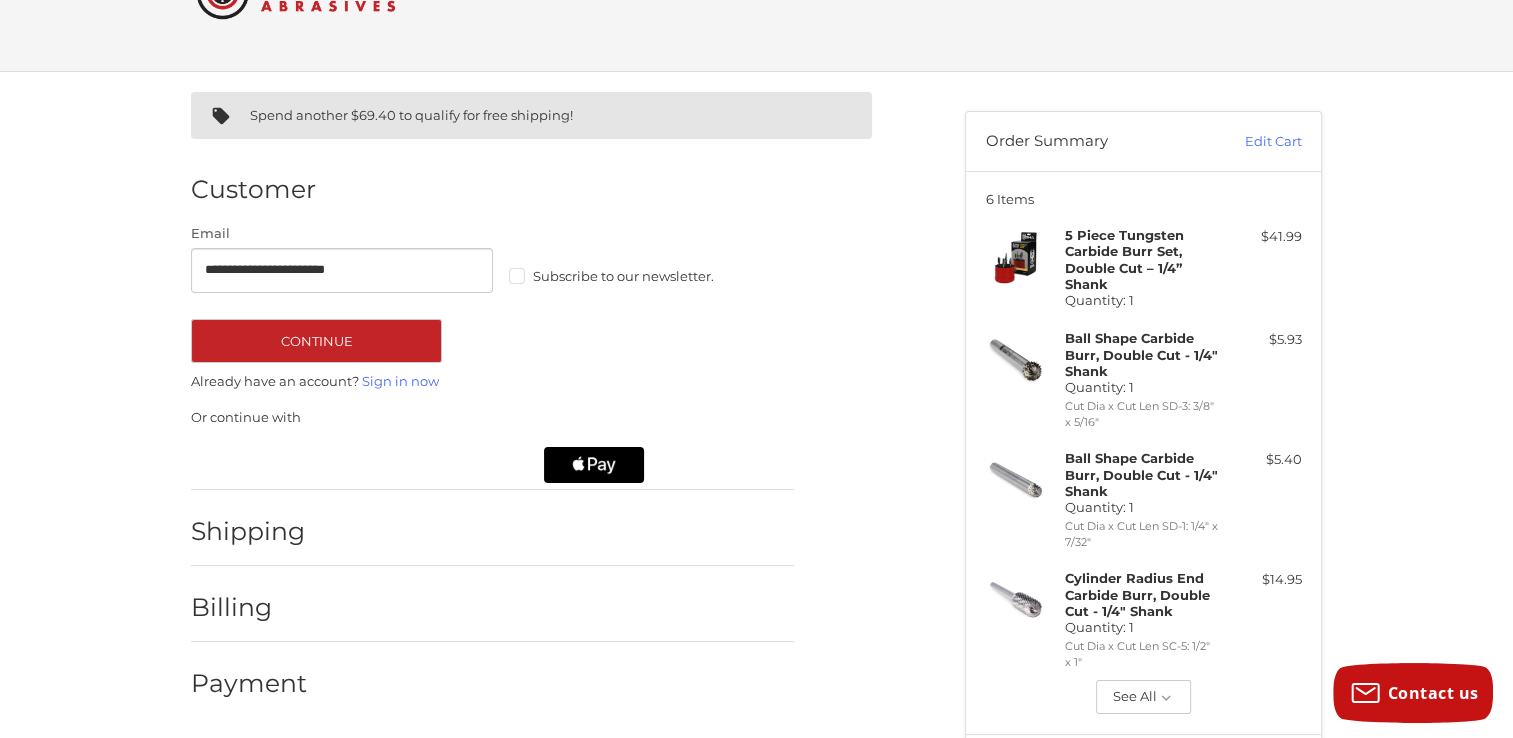 click on "Subscribe to our newsletter." at bounding box center [660, 276] 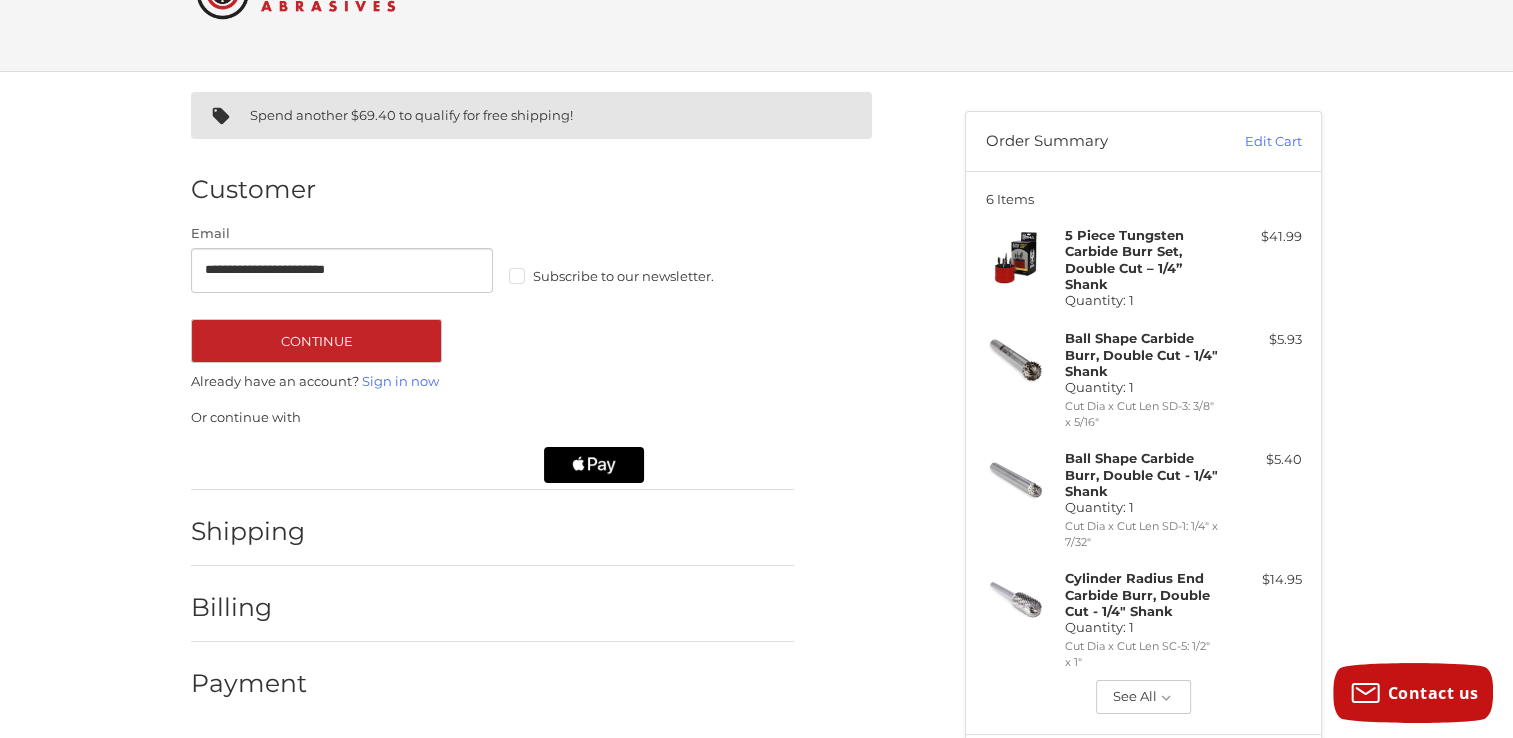 click on "Subscribe to our newsletter." at bounding box center [660, 276] 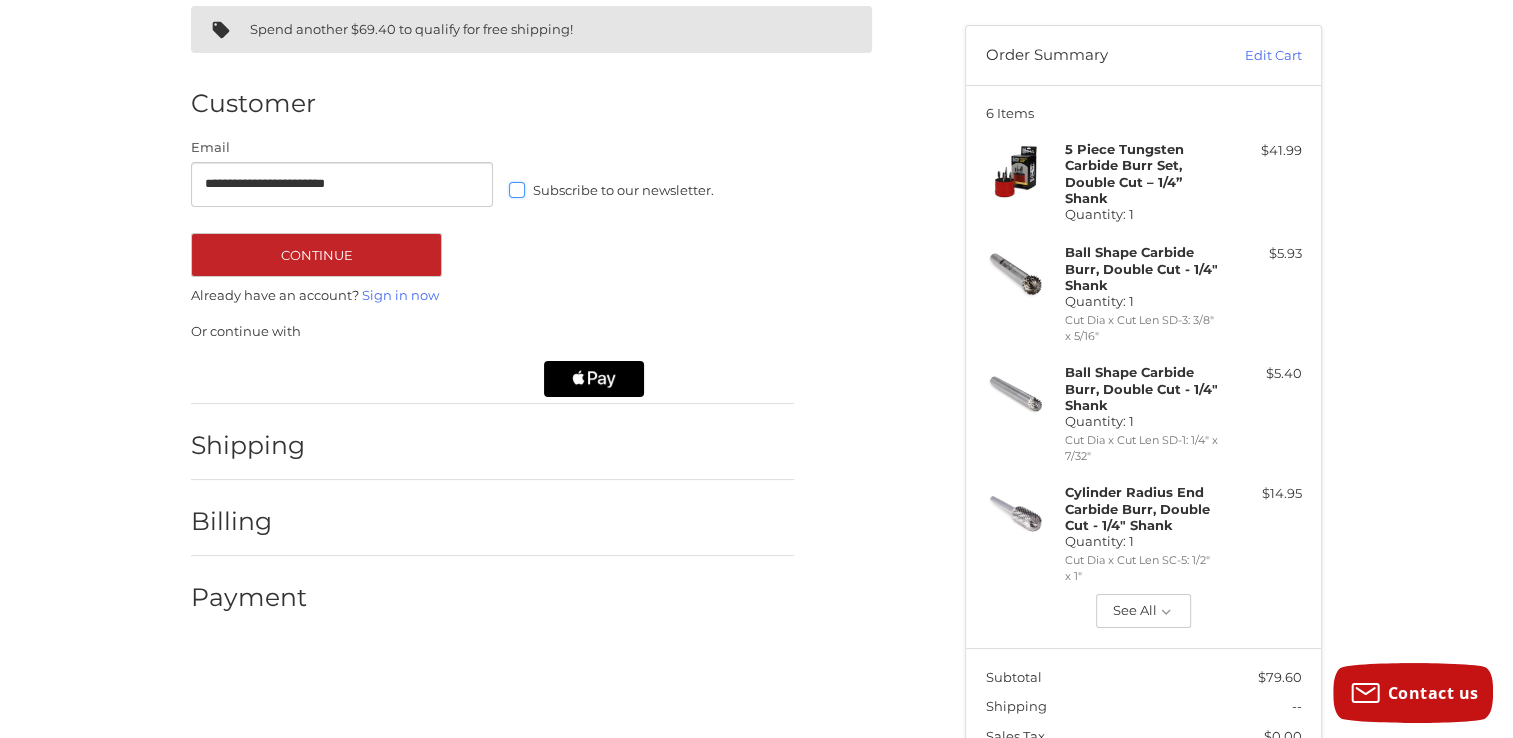 scroll, scrollTop: 200, scrollLeft: 0, axis: vertical 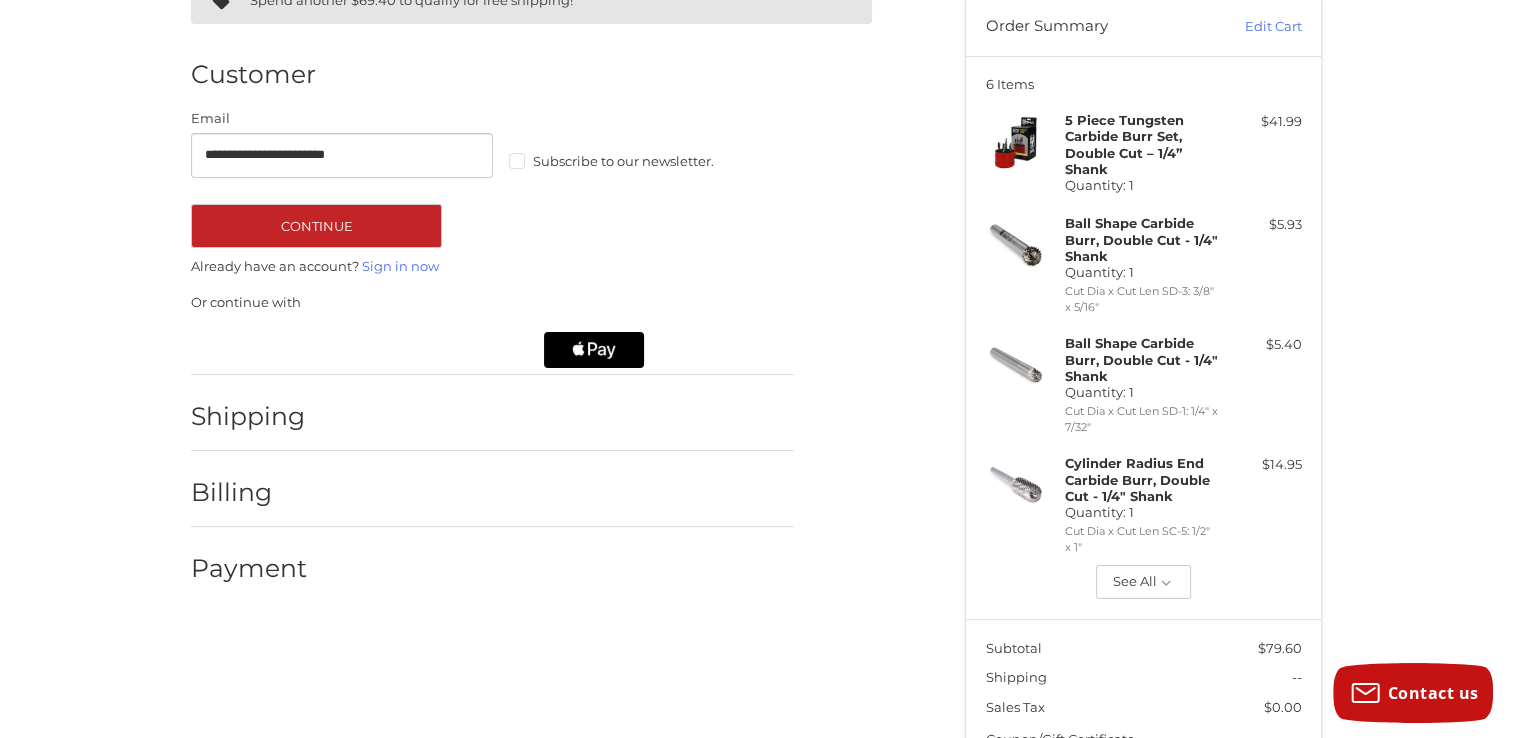 click on "Shipping" at bounding box center [249, 416] 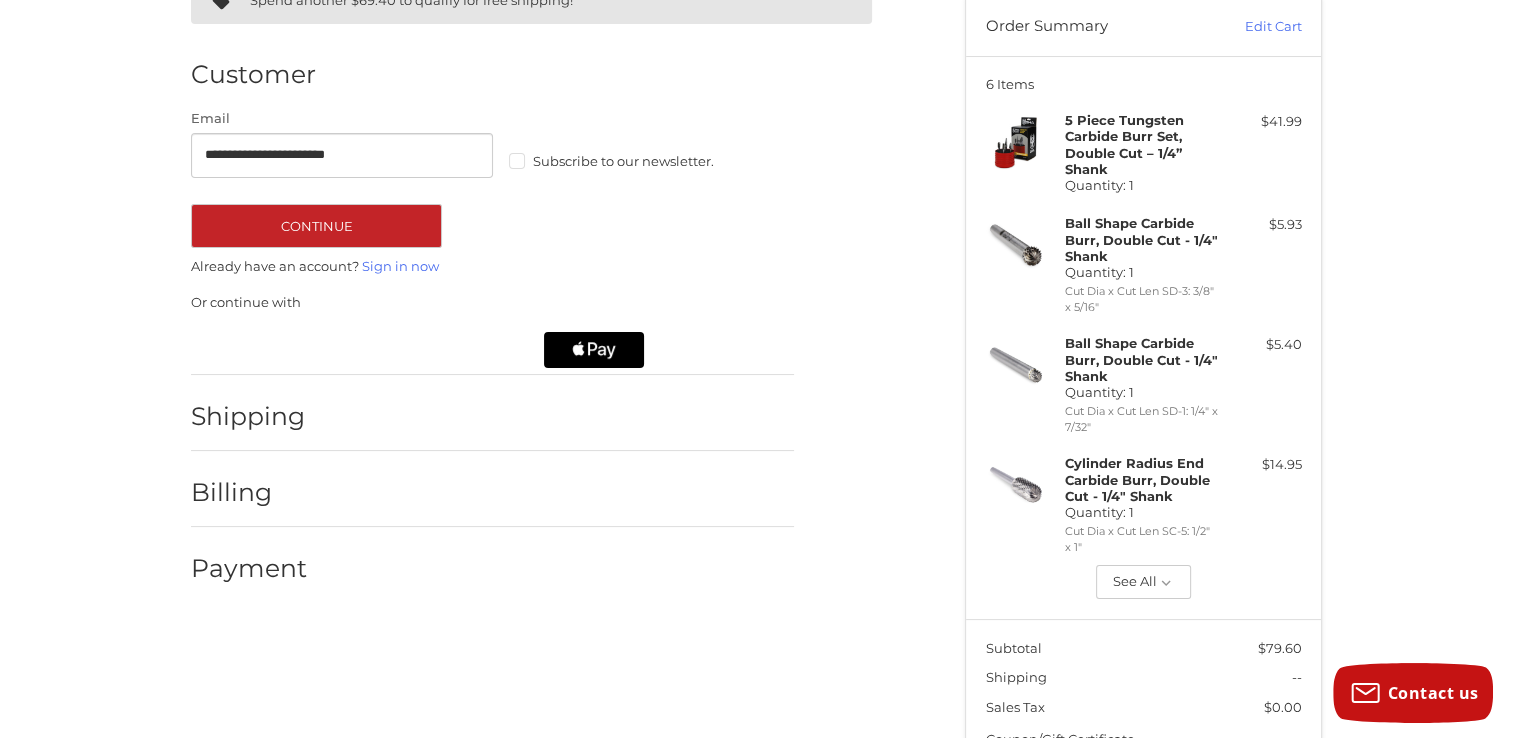 click on "Shipping" at bounding box center (492, 416) 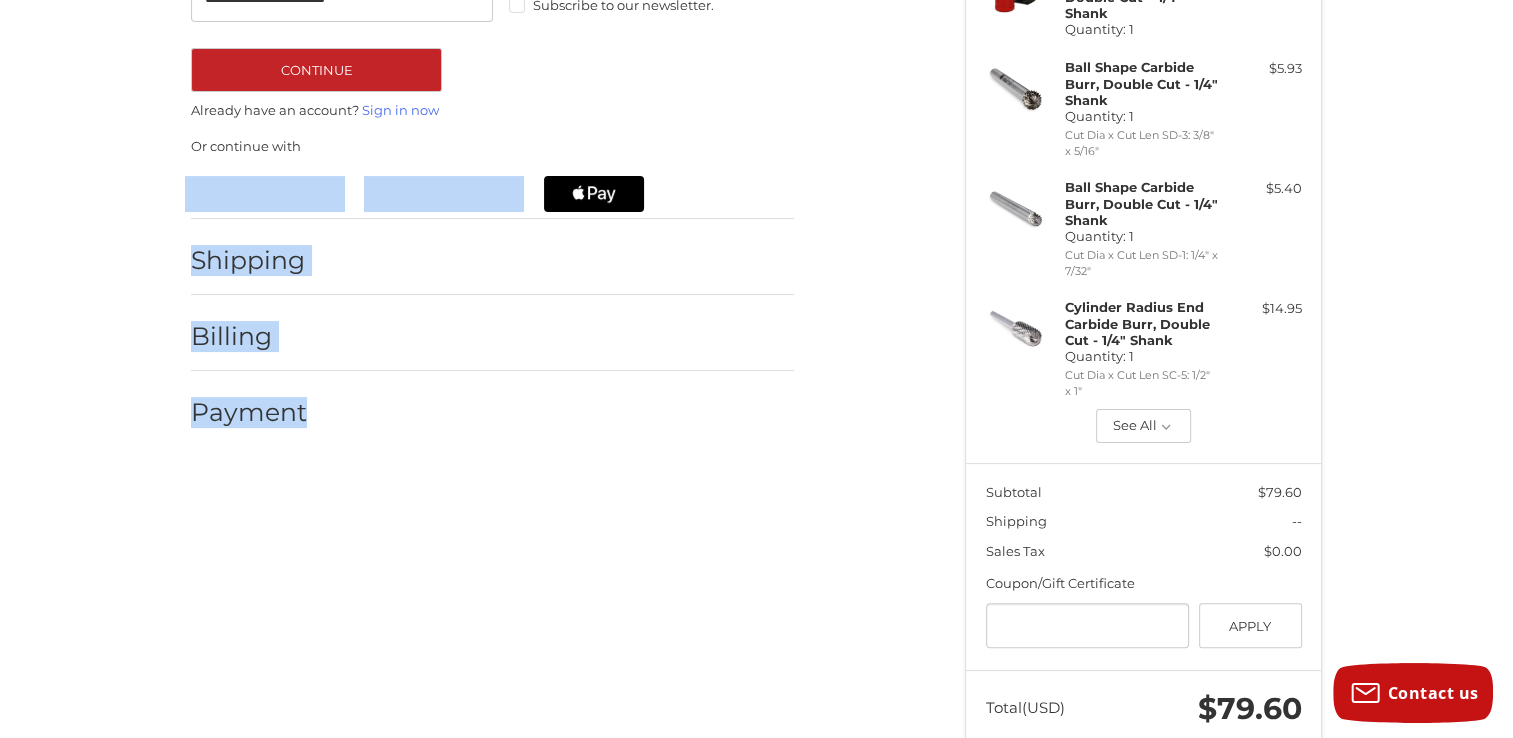 scroll, scrollTop: 401, scrollLeft: 0, axis: vertical 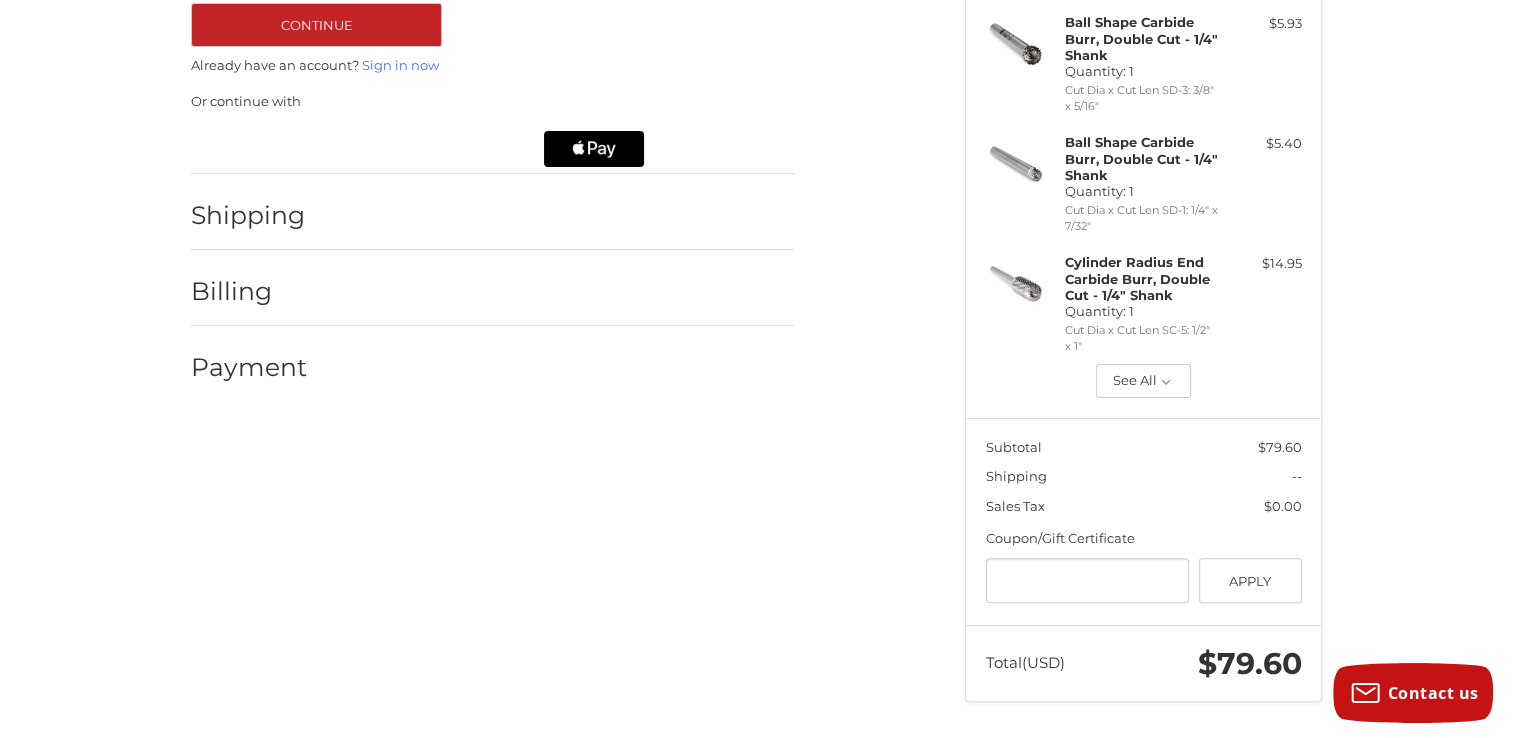 click on "**********" at bounding box center (563, 78) 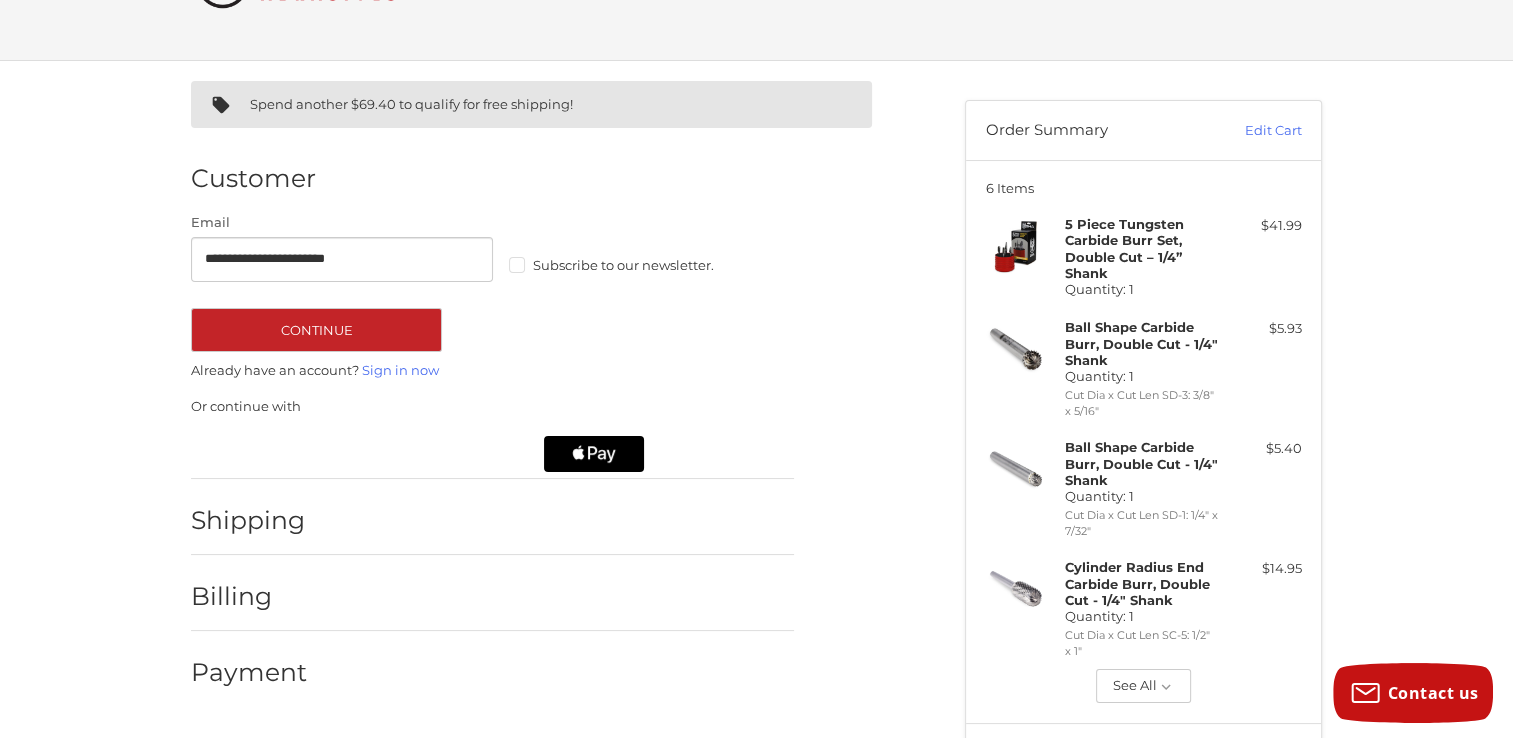 scroll, scrollTop: 0, scrollLeft: 0, axis: both 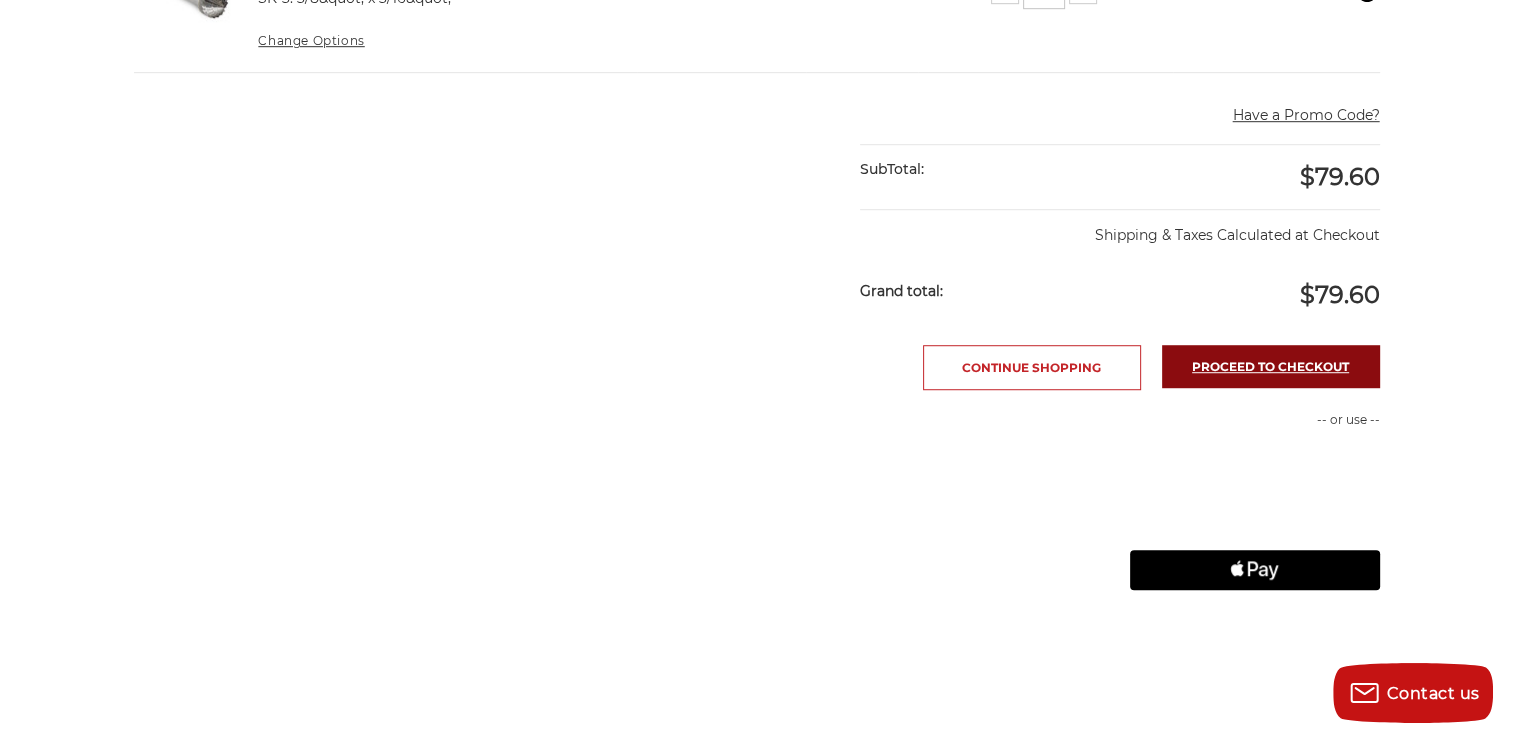 click on "Proceed to checkout" at bounding box center (1271, 366) 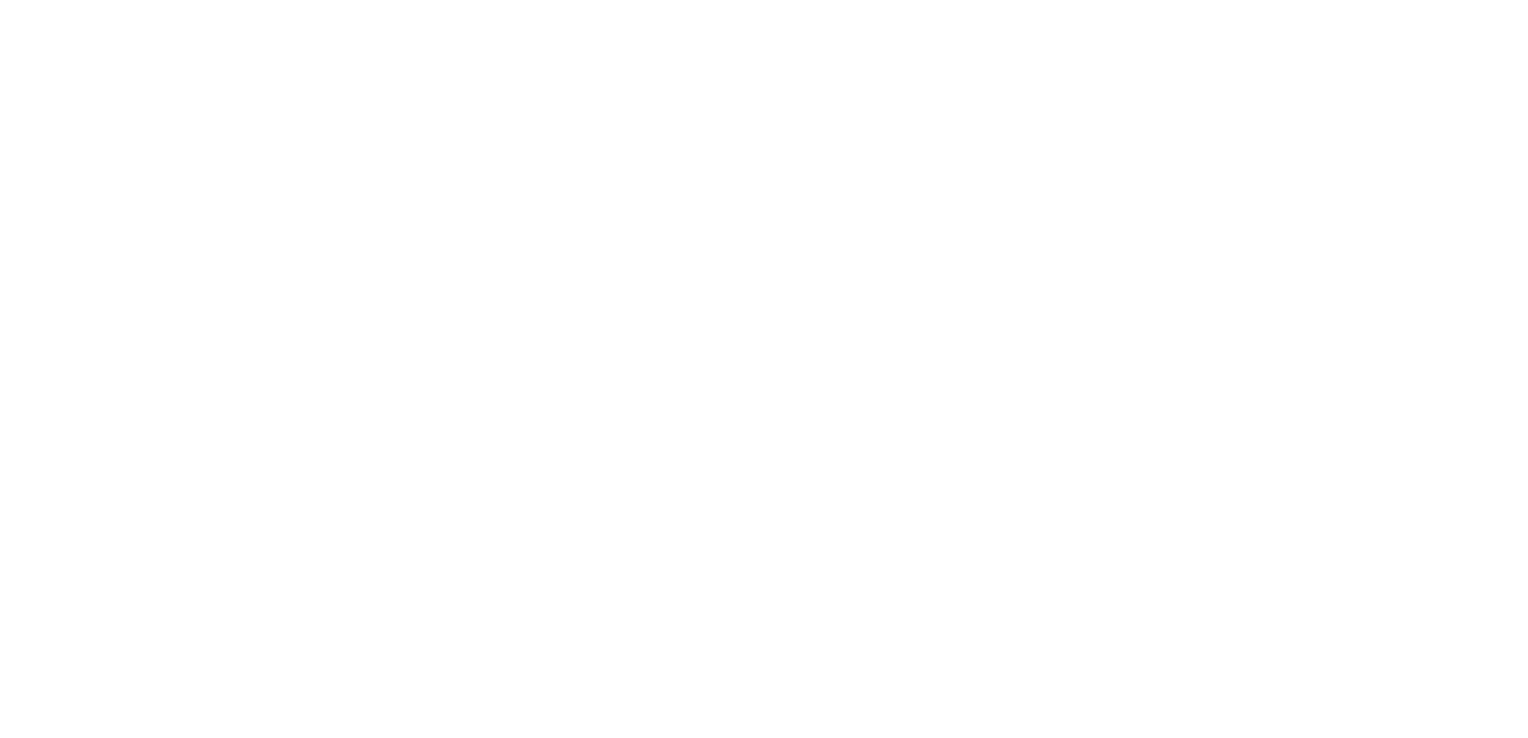 scroll, scrollTop: 0, scrollLeft: 0, axis: both 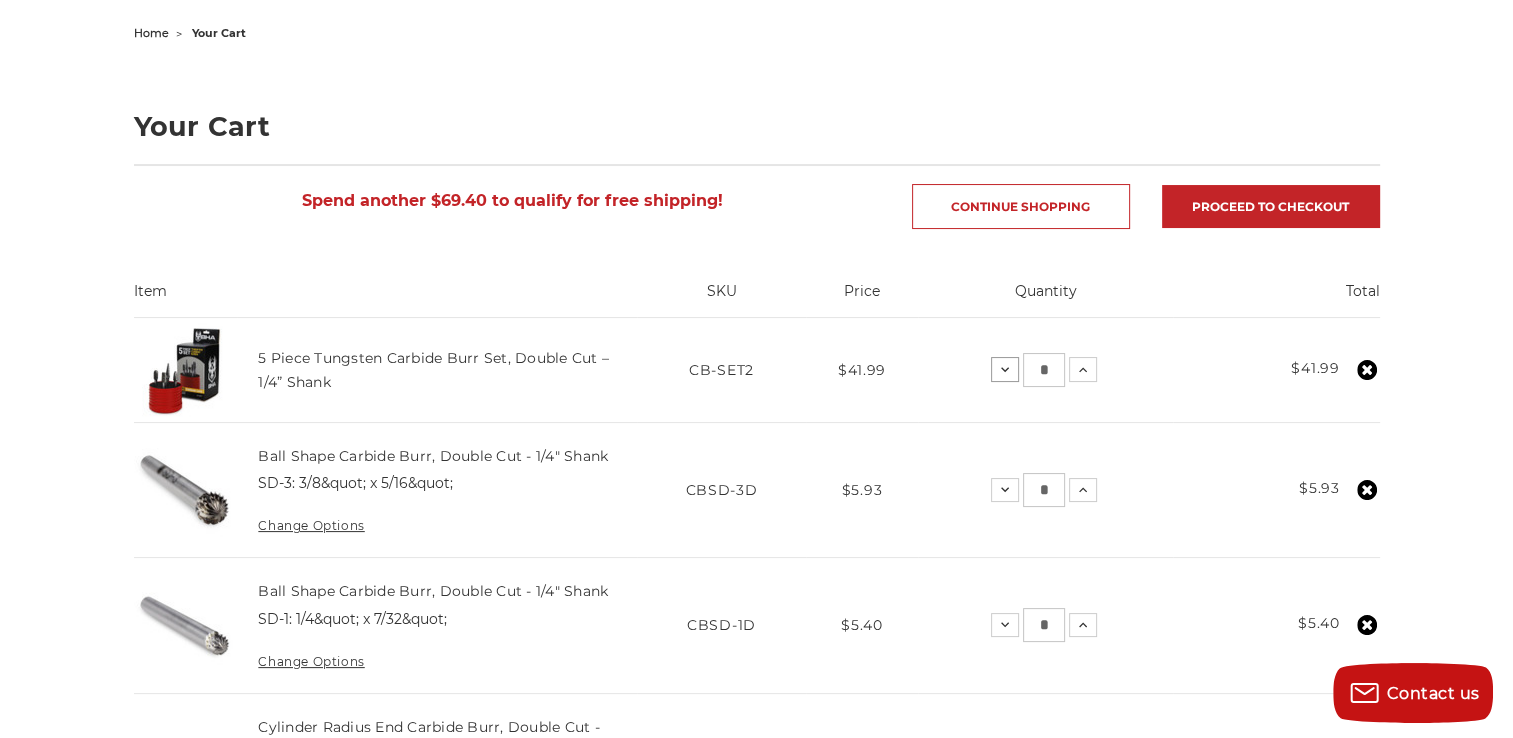 click 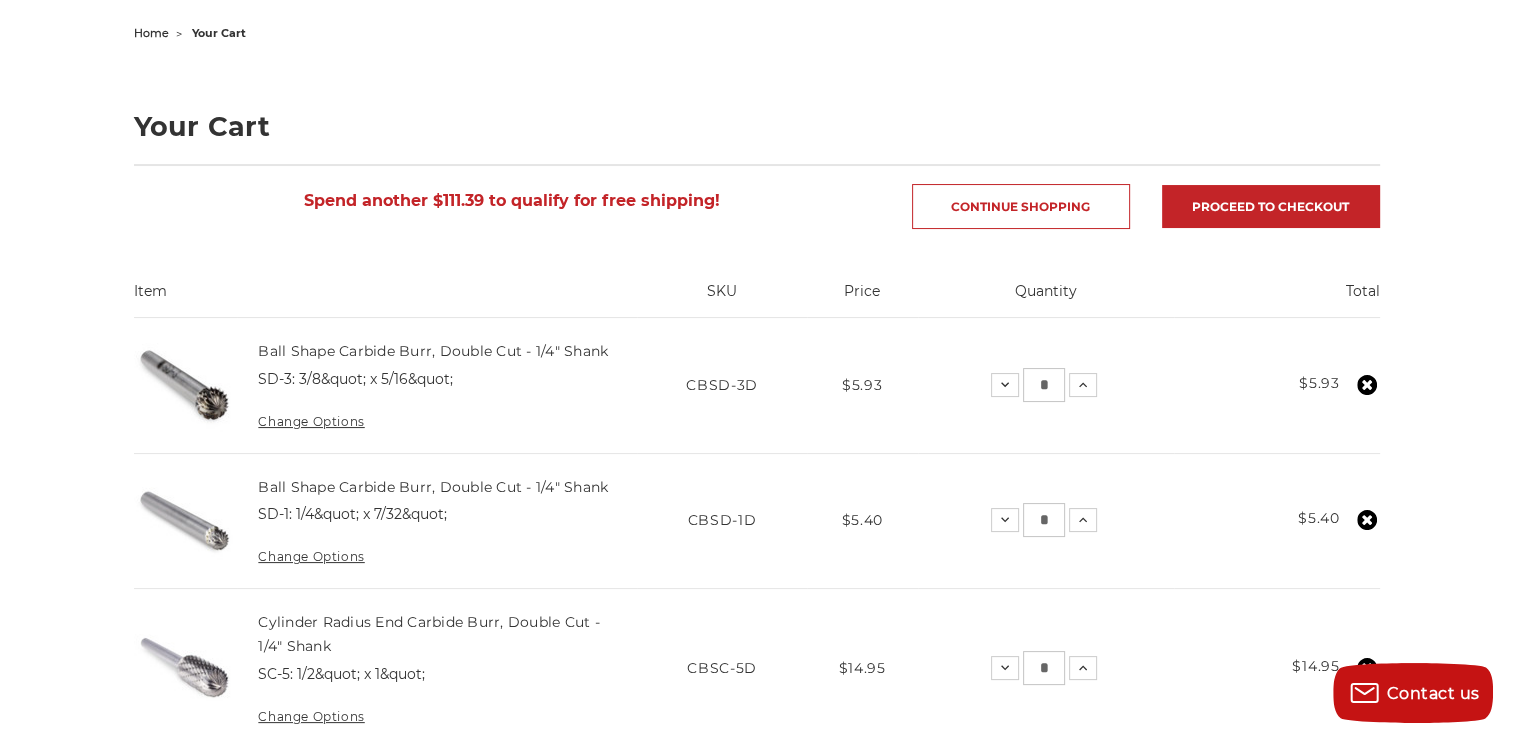drag, startPoint x: 1049, startPoint y: 381, endPoint x: 1036, endPoint y: 390, distance: 15.811388 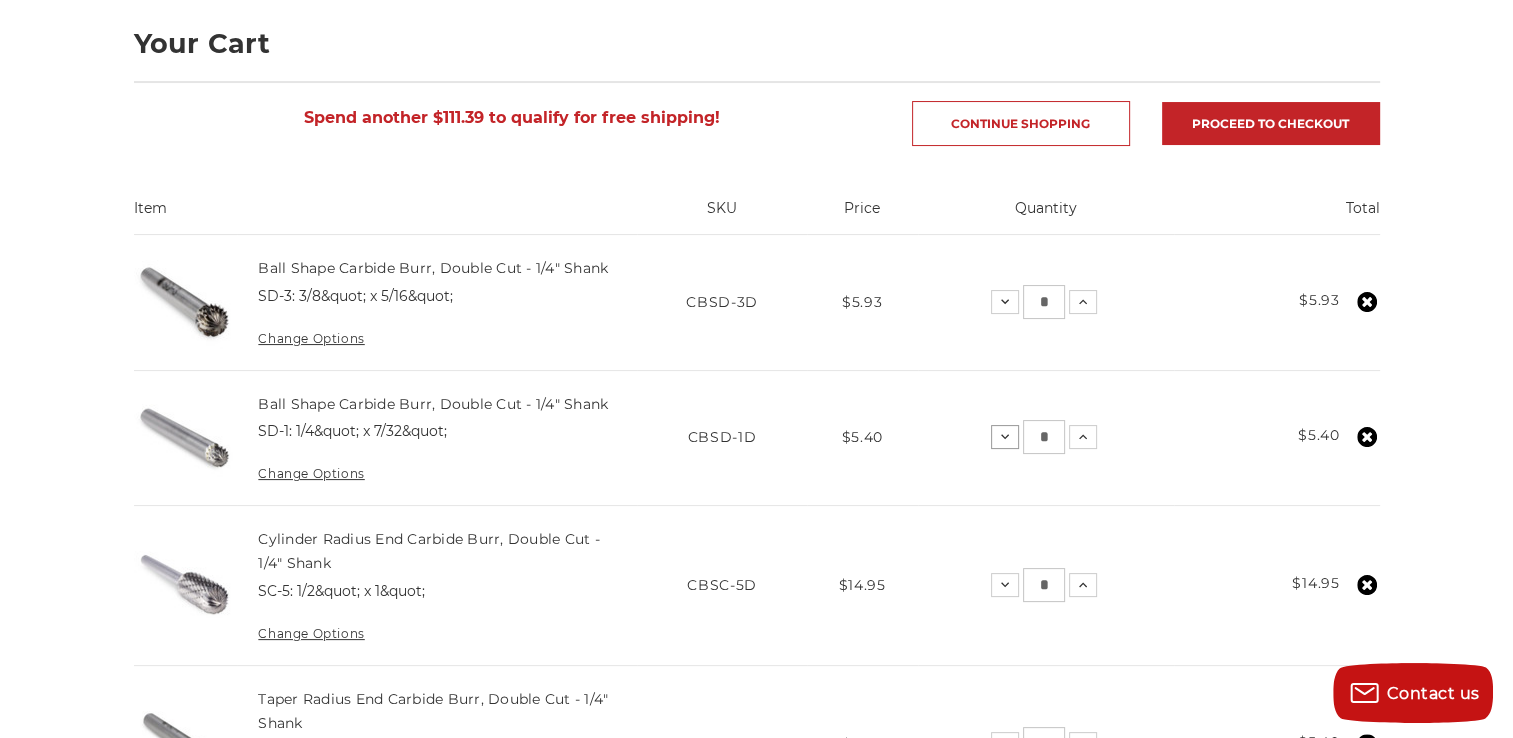 scroll, scrollTop: 300, scrollLeft: 0, axis: vertical 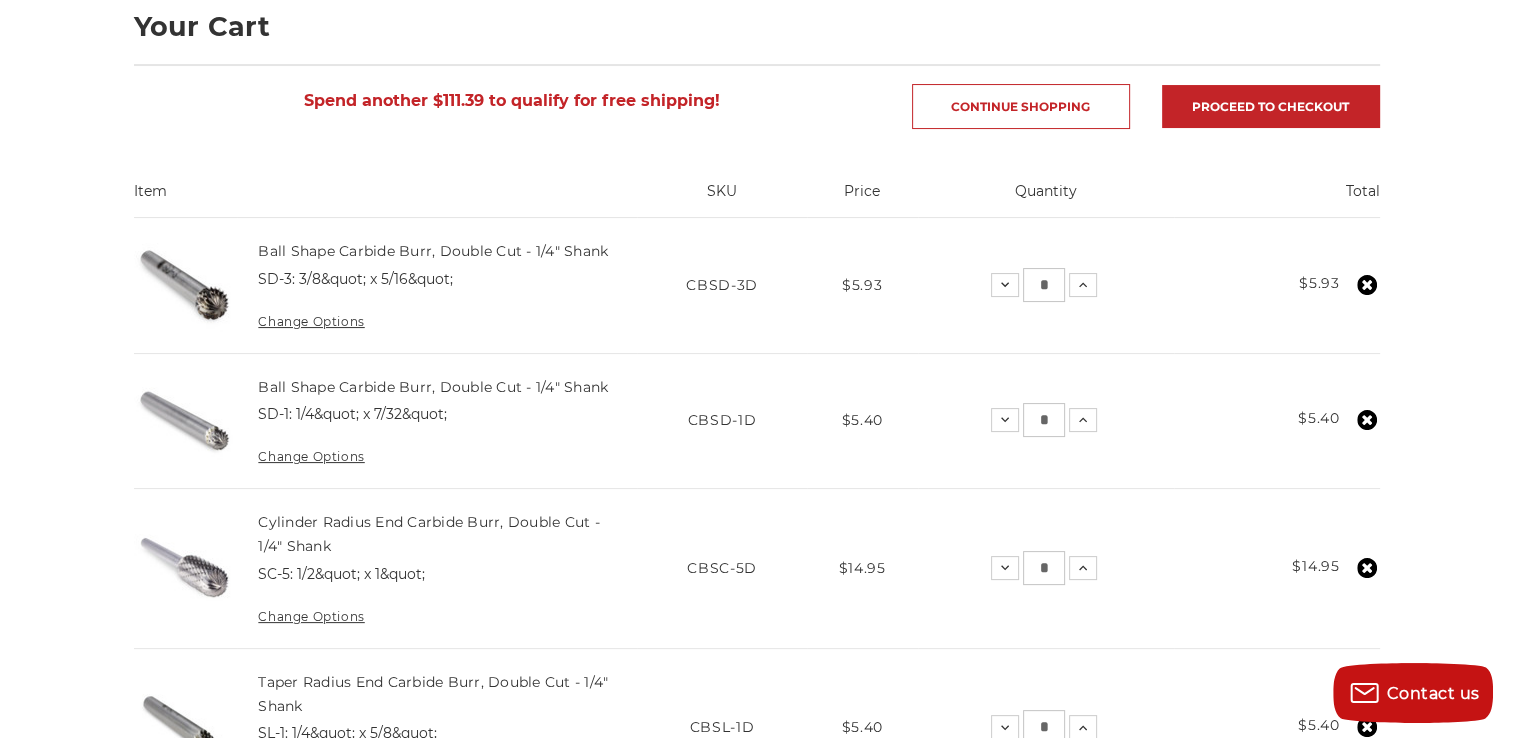 type on "*" 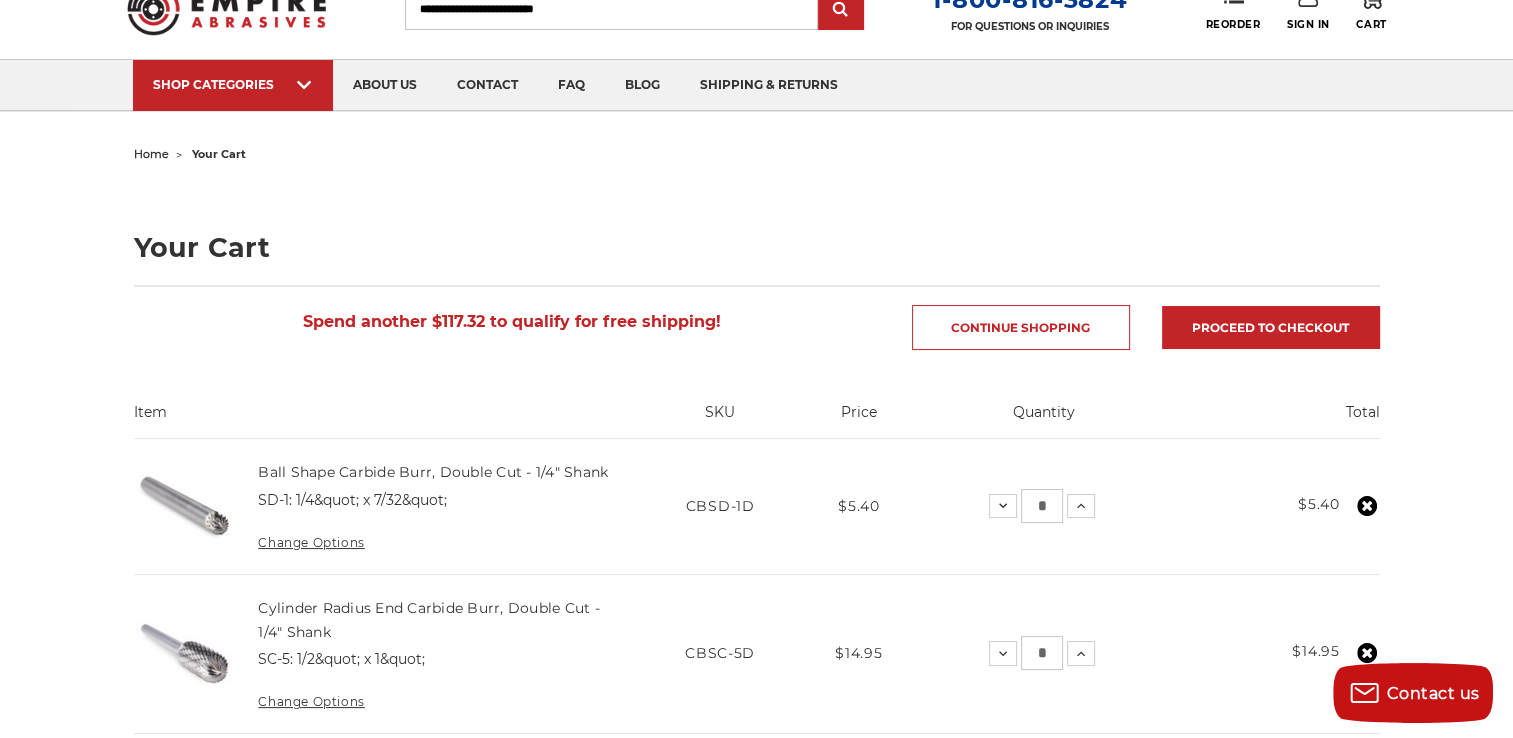 scroll, scrollTop: 200, scrollLeft: 0, axis: vertical 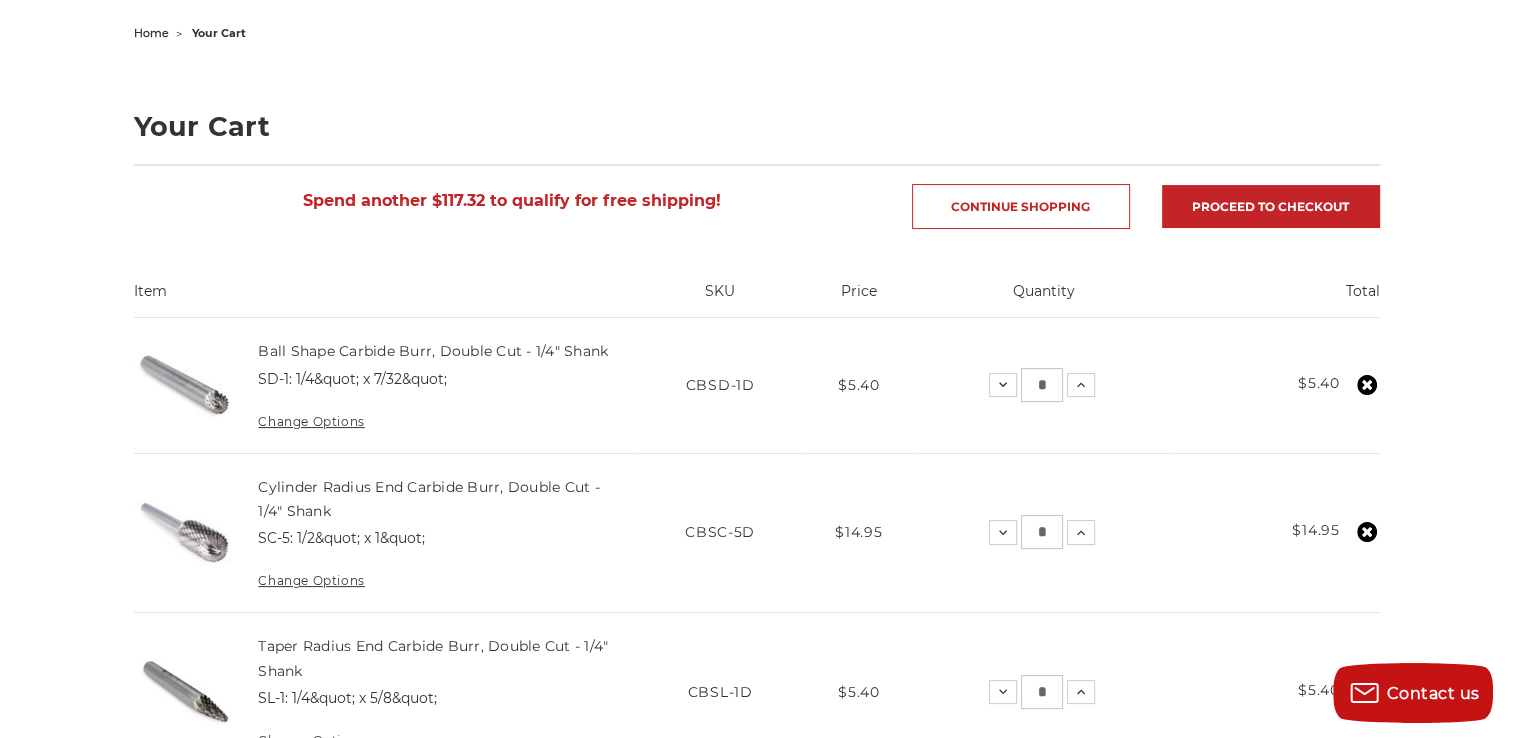 drag, startPoint x: 1047, startPoint y: 384, endPoint x: 1025, endPoint y: 388, distance: 22.36068 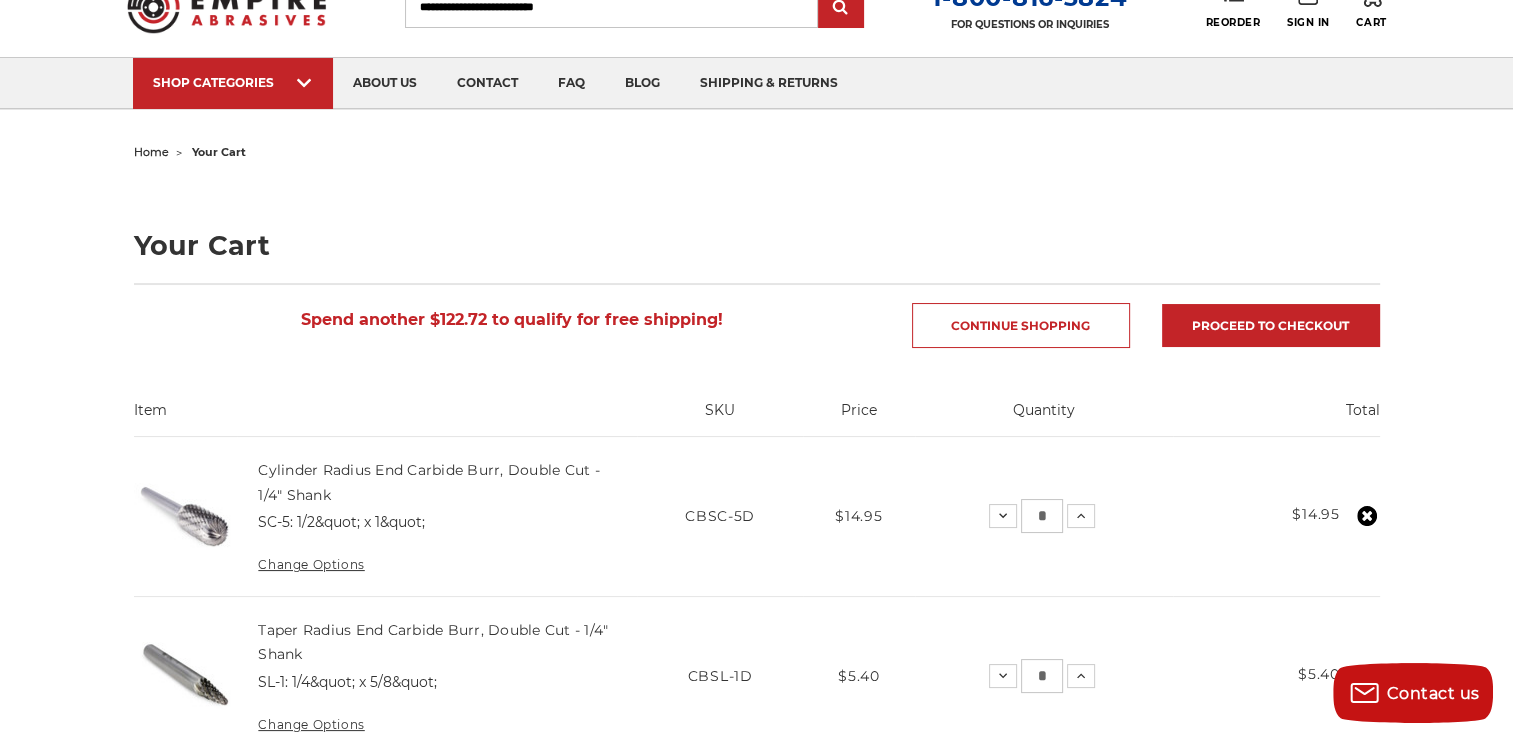 scroll, scrollTop: 0, scrollLeft: 0, axis: both 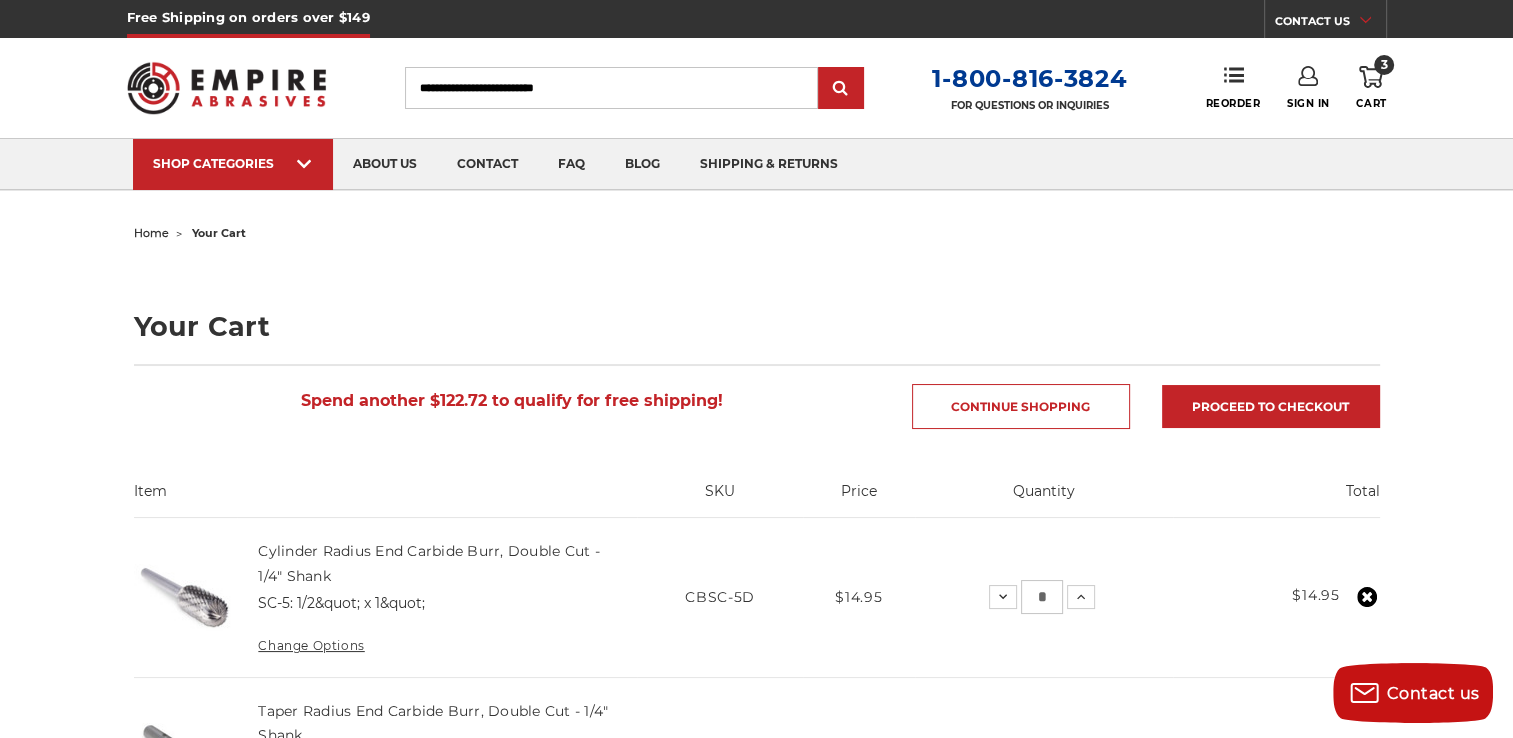 drag, startPoint x: 1048, startPoint y: 593, endPoint x: 1032, endPoint y: 602, distance: 18.35756 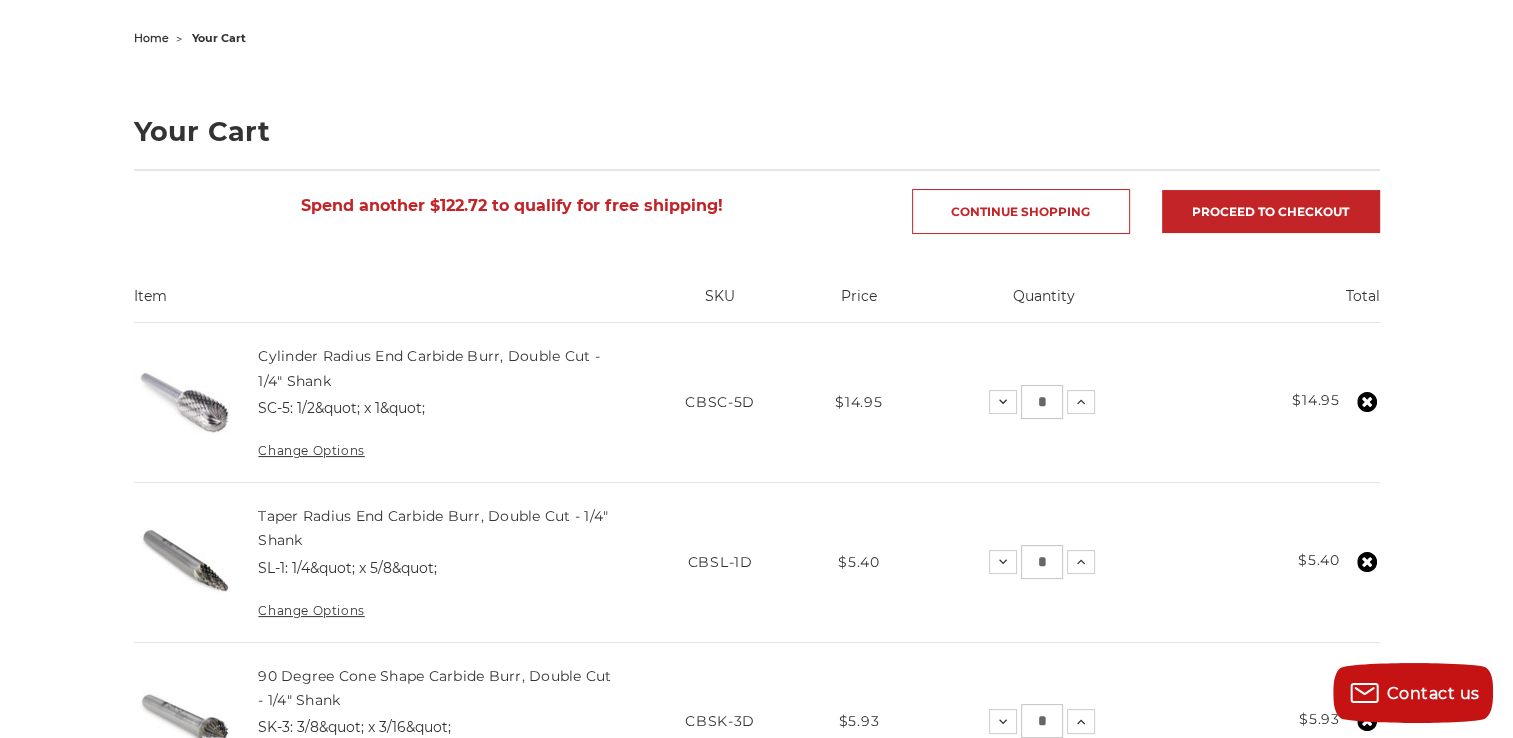 scroll, scrollTop: 200, scrollLeft: 0, axis: vertical 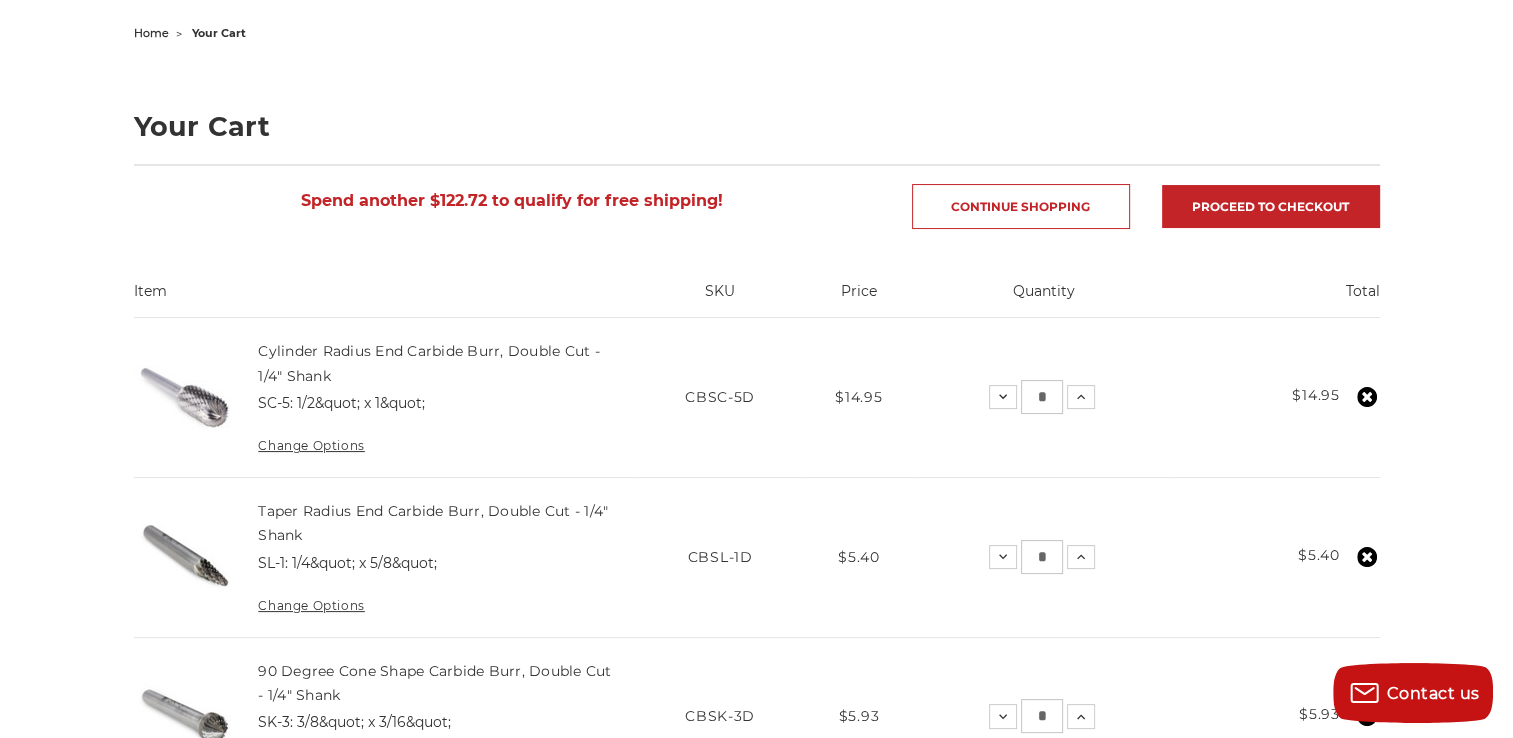 type on "*" 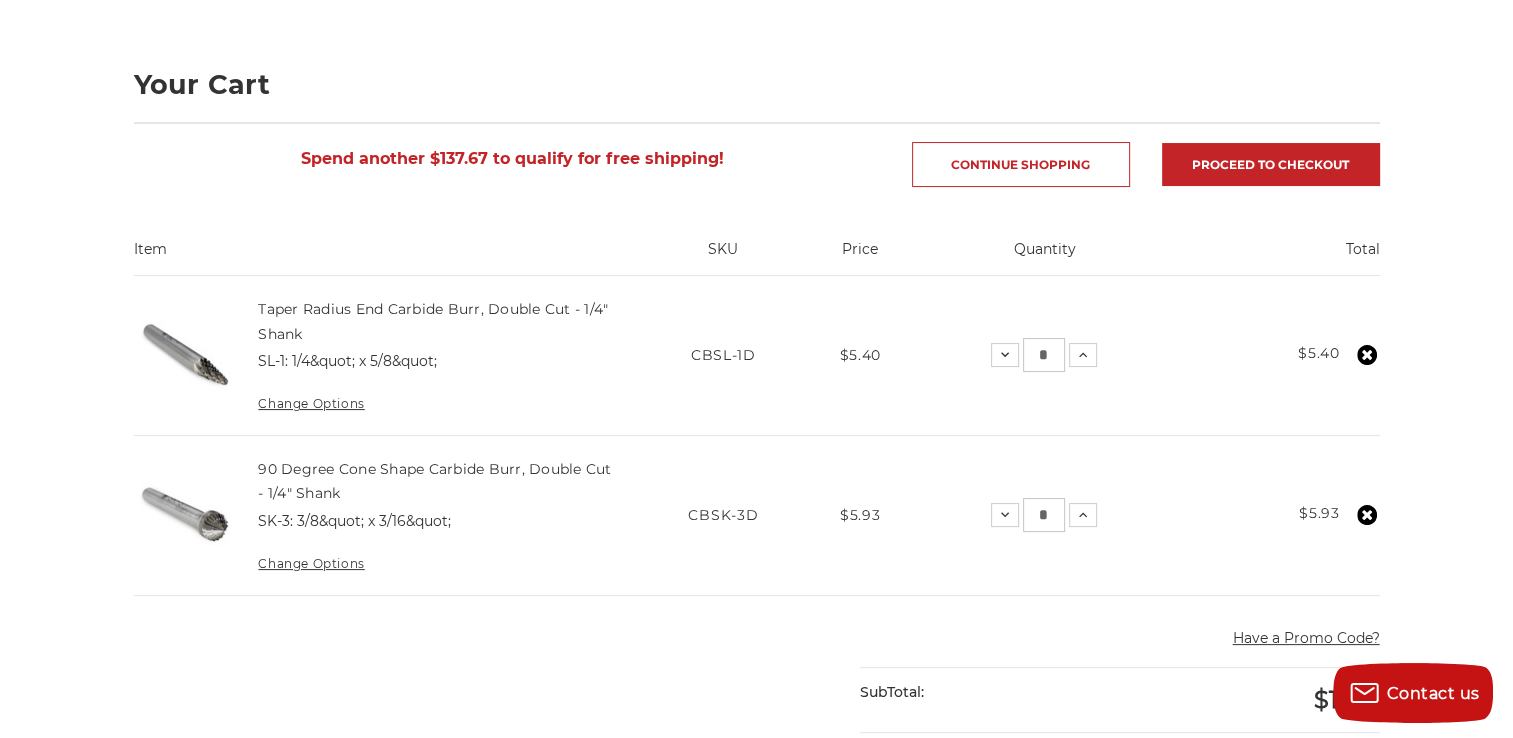 scroll, scrollTop: 300, scrollLeft: 0, axis: vertical 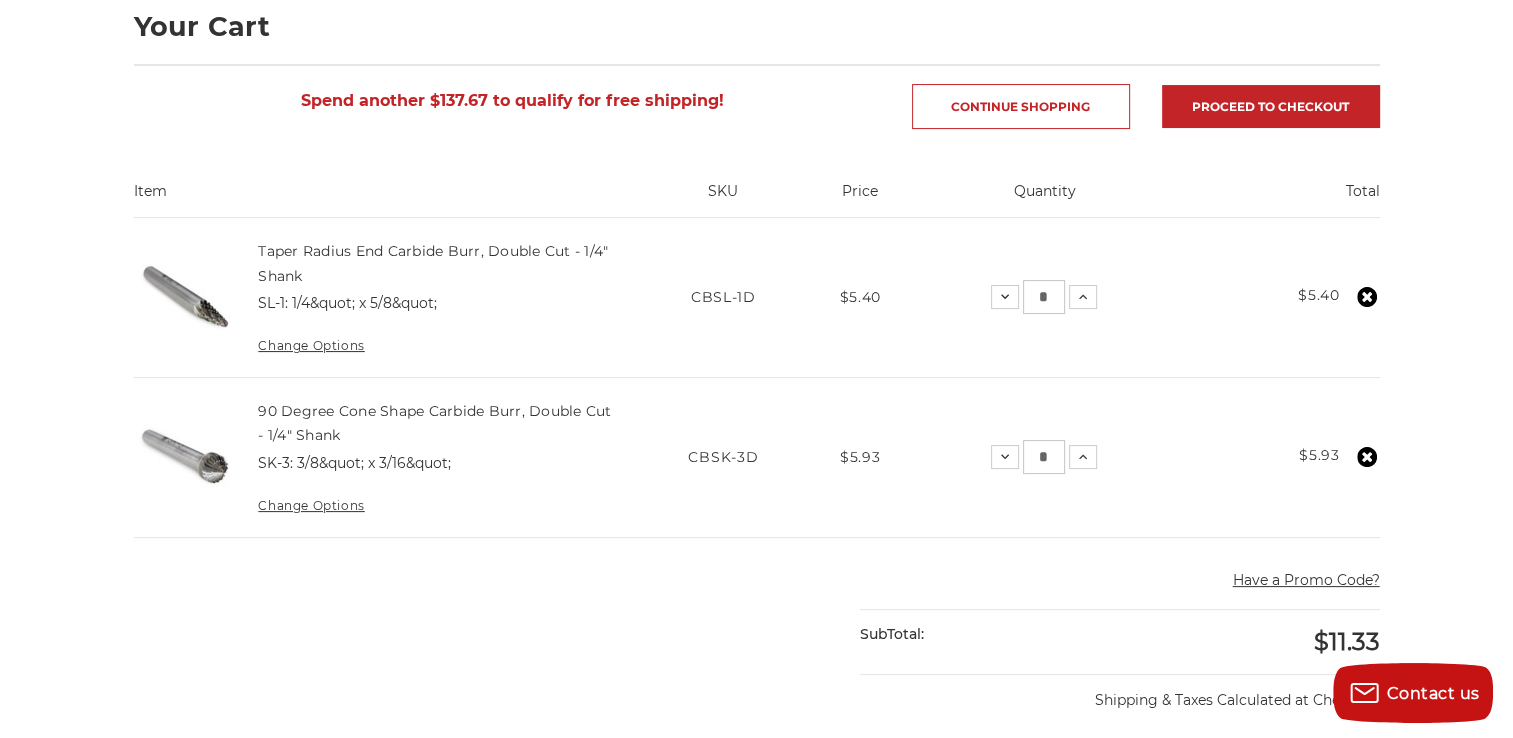 drag, startPoint x: 1048, startPoint y: 289, endPoint x: 1015, endPoint y: 307, distance: 37.589893 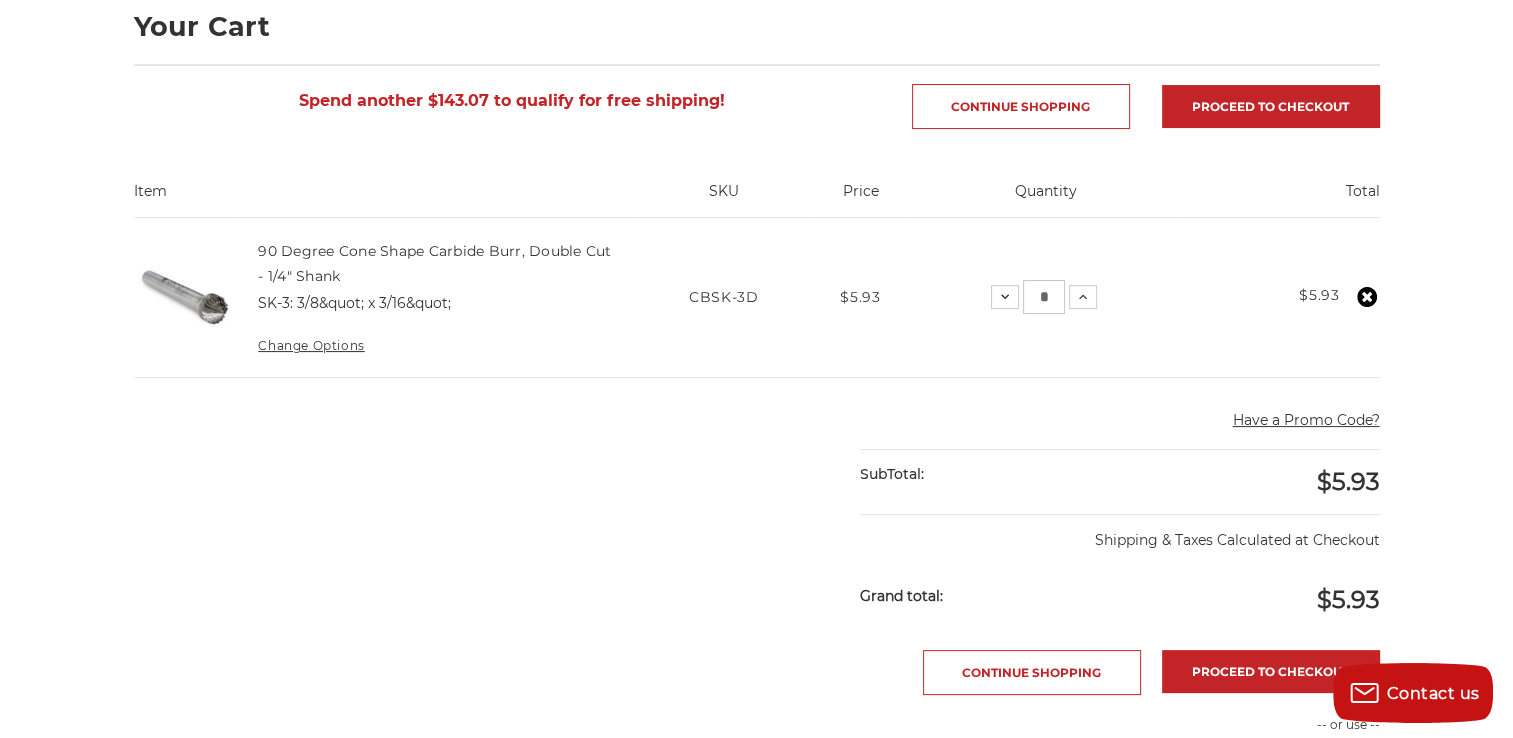 drag, startPoint x: 1052, startPoint y: 290, endPoint x: 1019, endPoint y: 299, distance: 34.20526 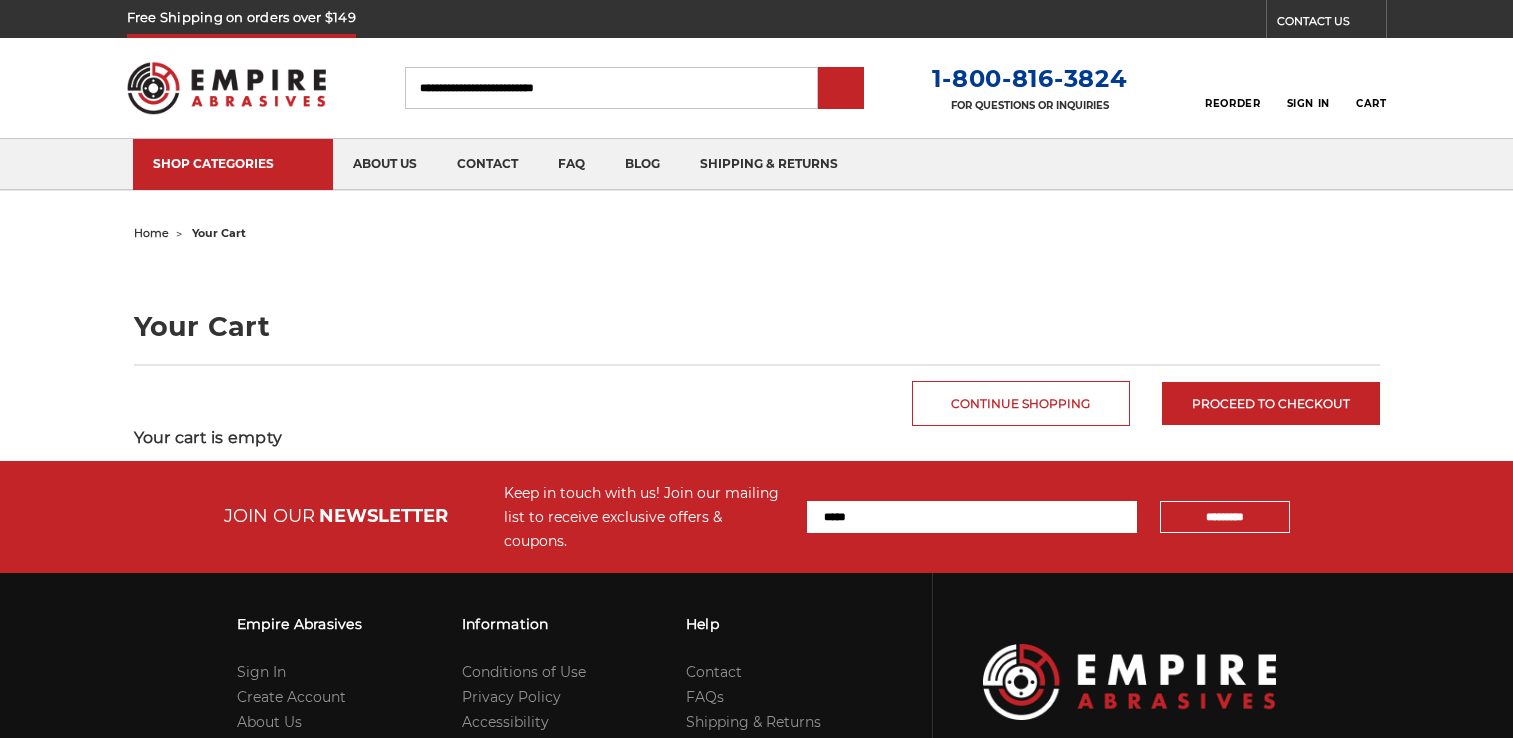 scroll, scrollTop: 0, scrollLeft: 0, axis: both 